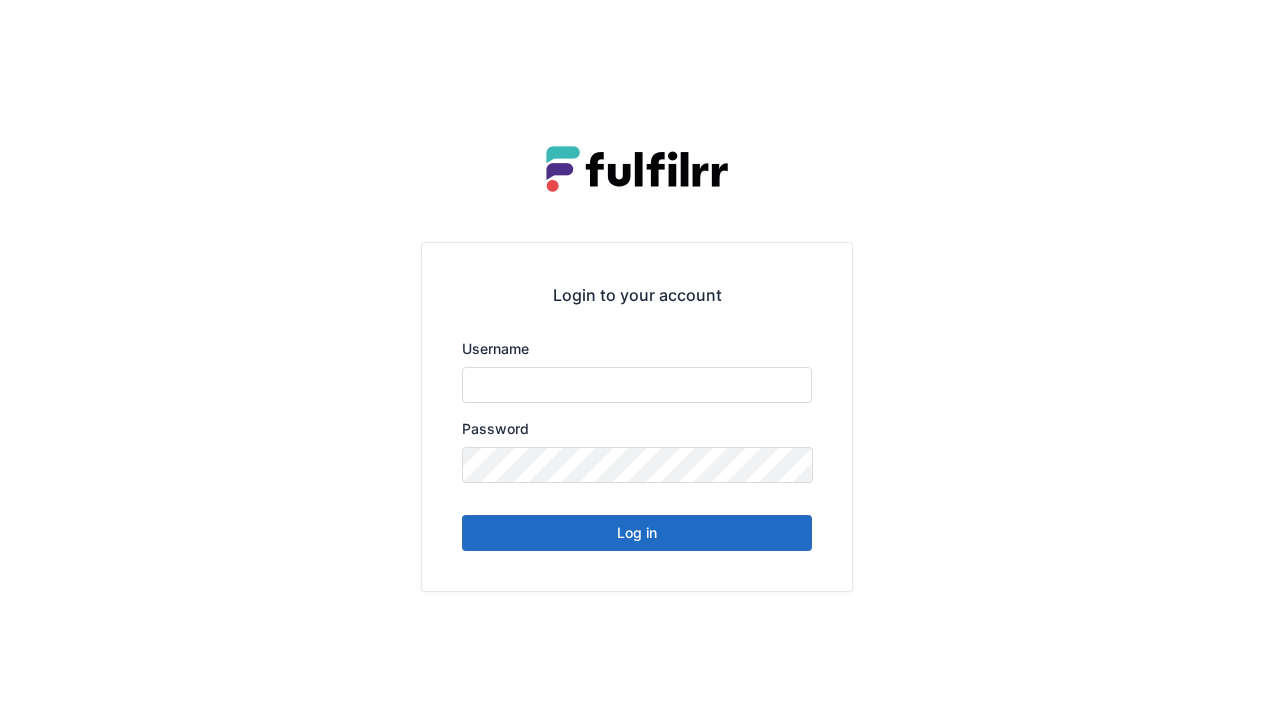 scroll, scrollTop: 0, scrollLeft: 0, axis: both 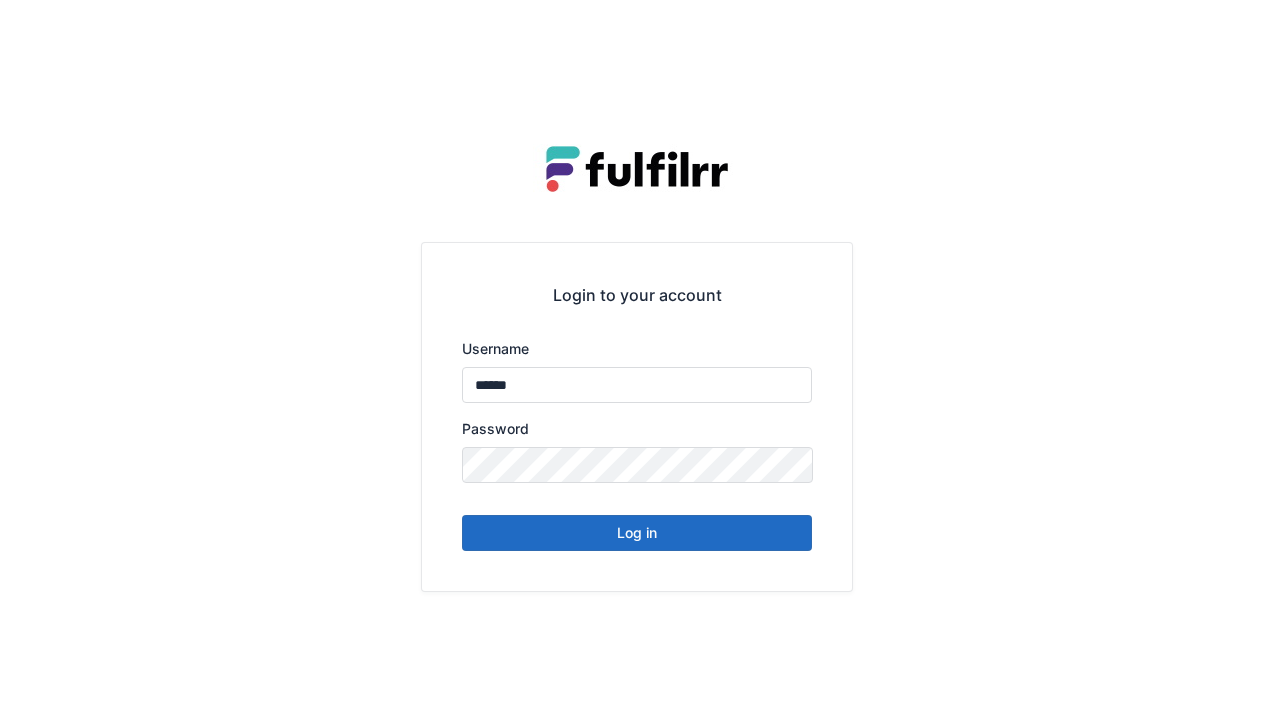 click on "Log in" at bounding box center (637, 533) 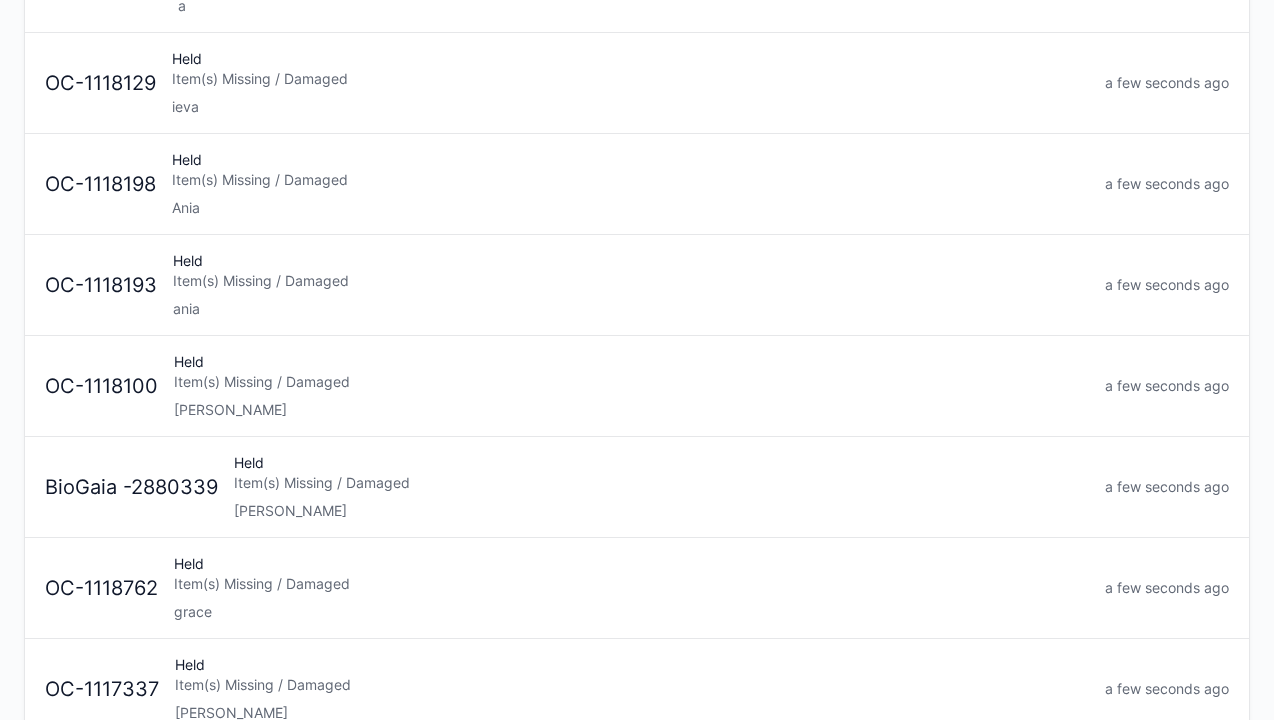 scroll, scrollTop: 597, scrollLeft: 0, axis: vertical 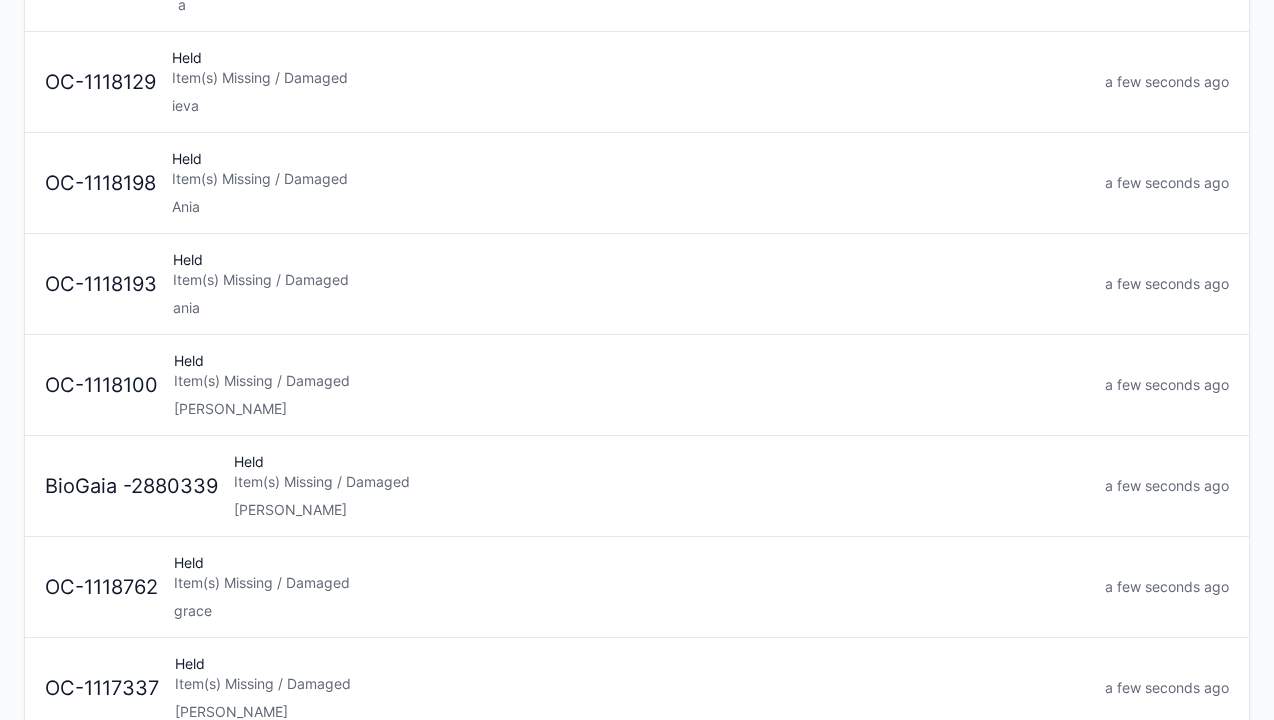 click on "Item(s) Missing / Damaged" at bounding box center (661, 482) 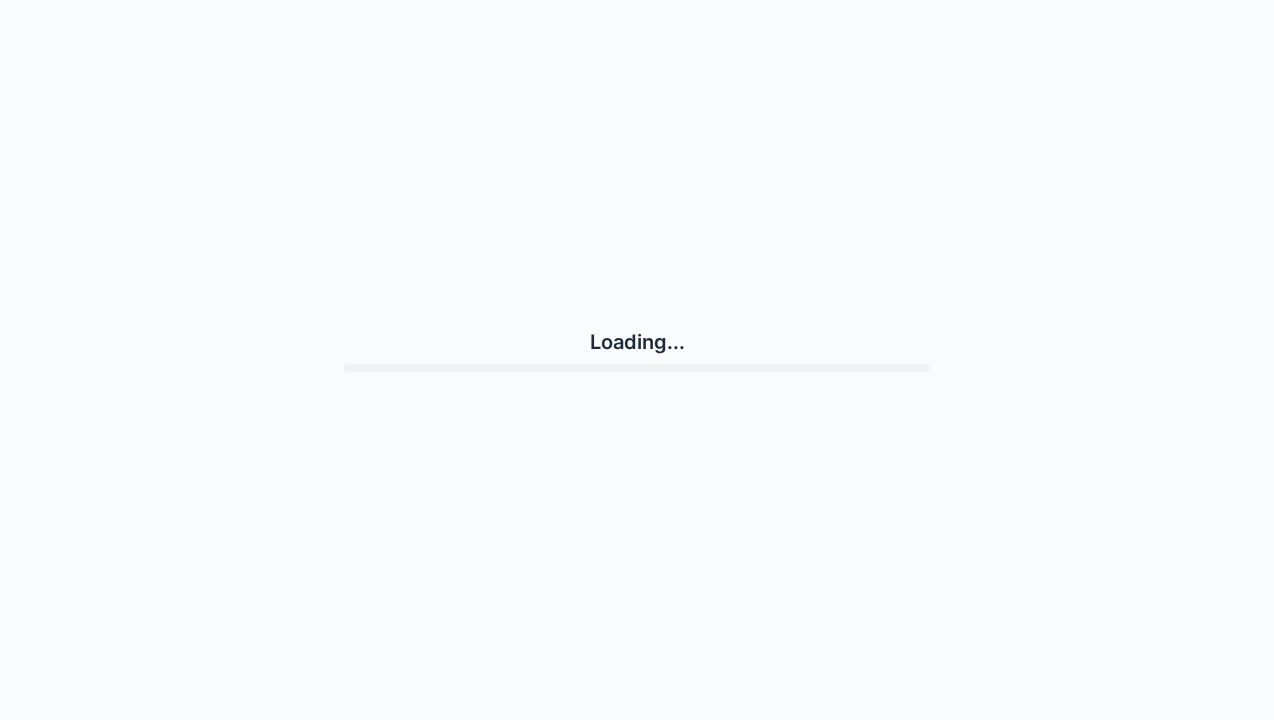 scroll, scrollTop: 0, scrollLeft: 0, axis: both 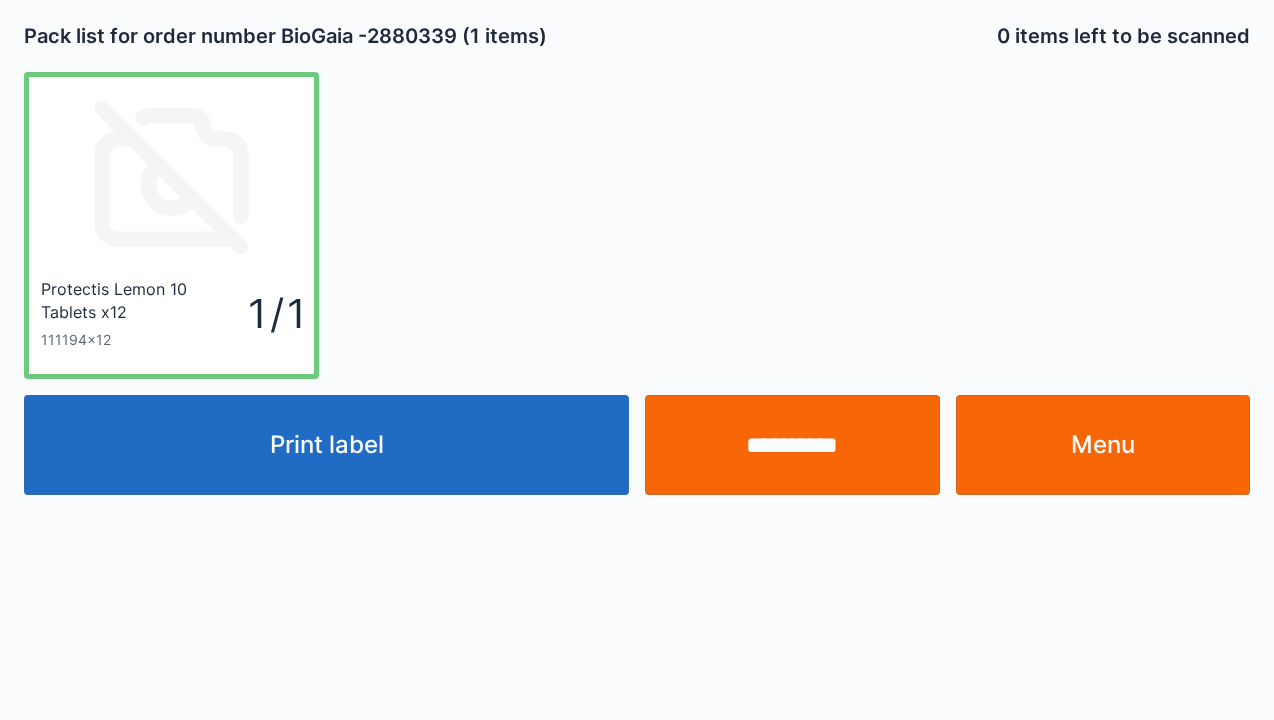 click on "Print label" at bounding box center (326, 445) 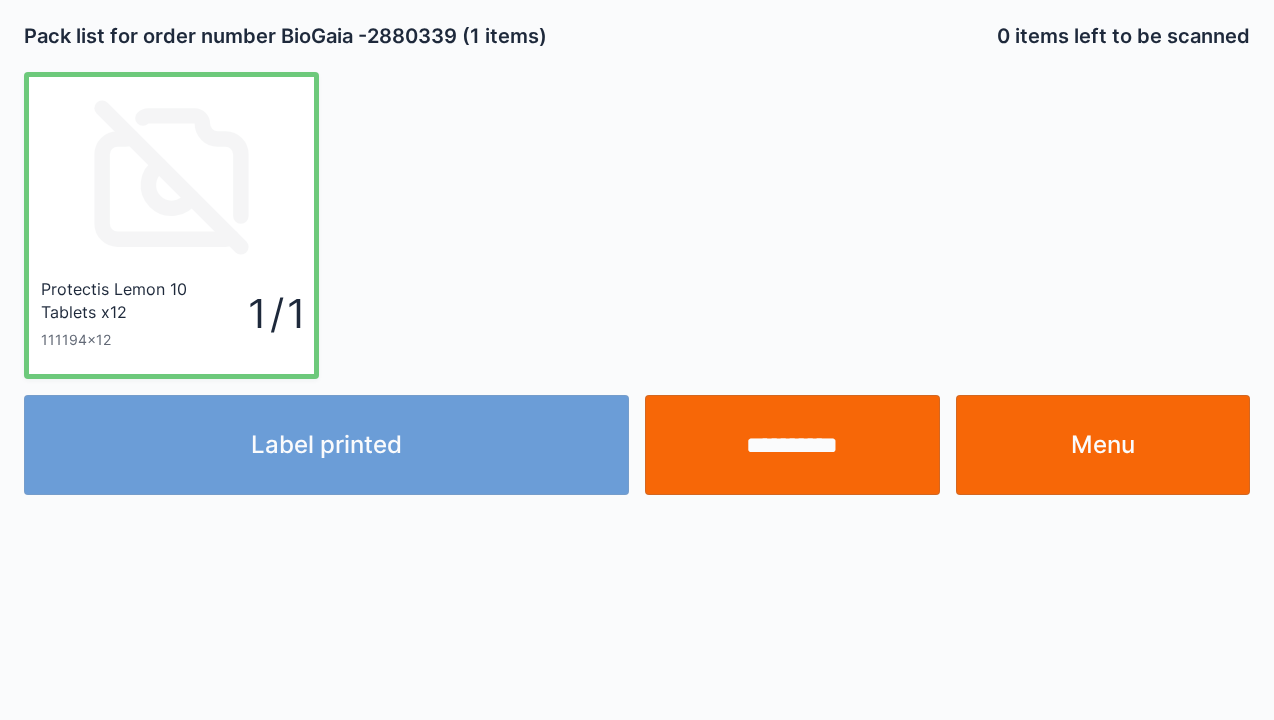 click on "Menu" at bounding box center [1103, 445] 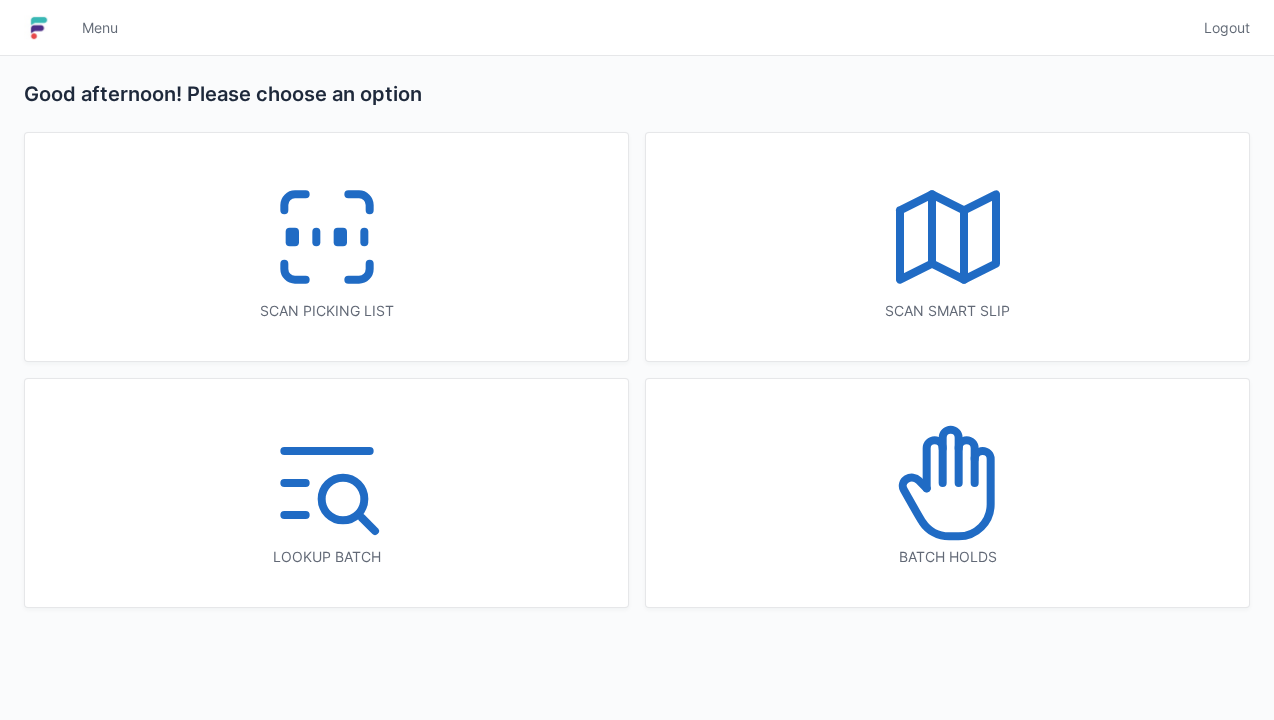 scroll, scrollTop: 0, scrollLeft: 0, axis: both 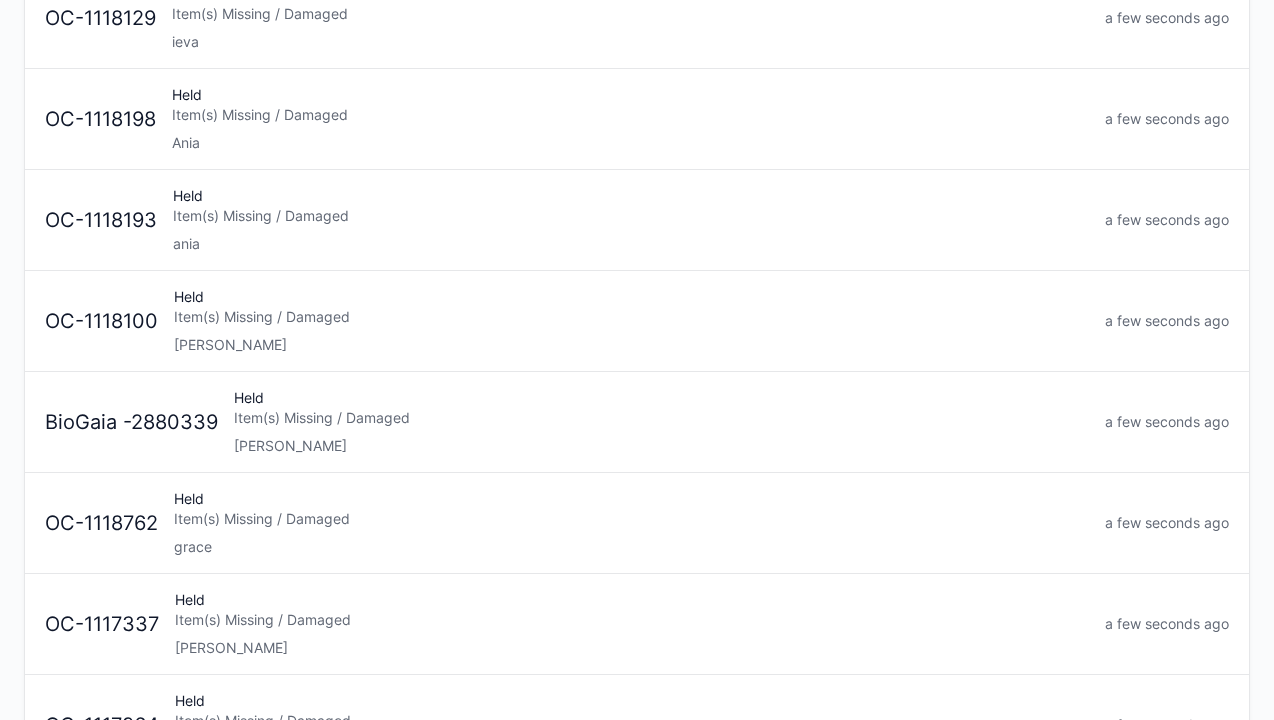 click on "alex" at bounding box center [661, 446] 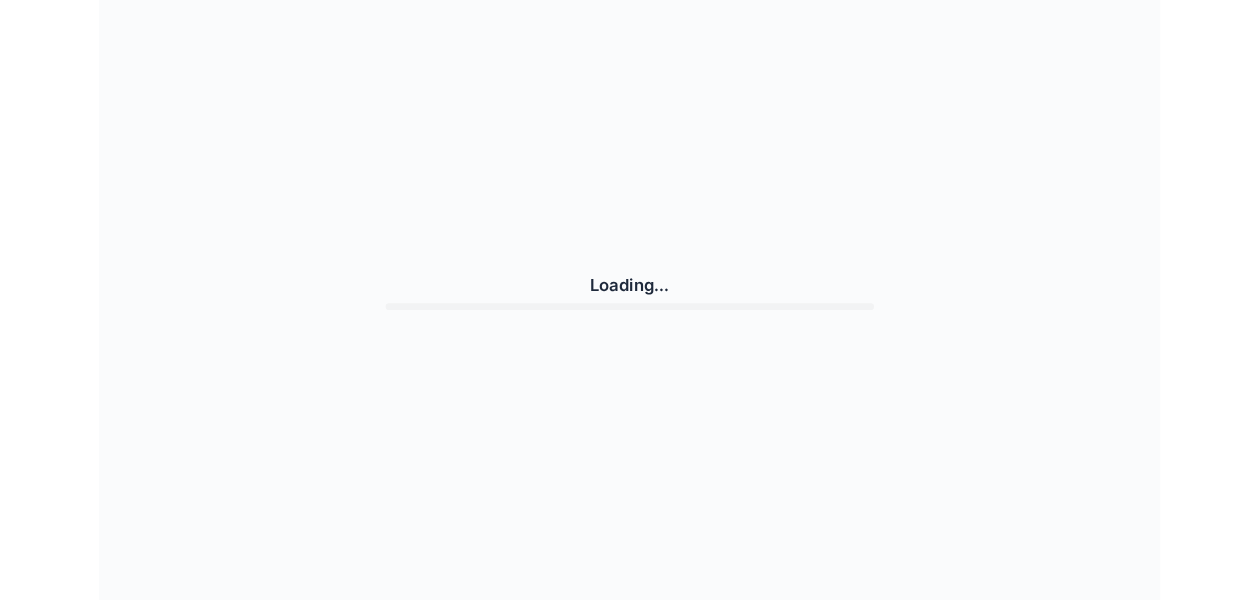 scroll, scrollTop: 0, scrollLeft: 0, axis: both 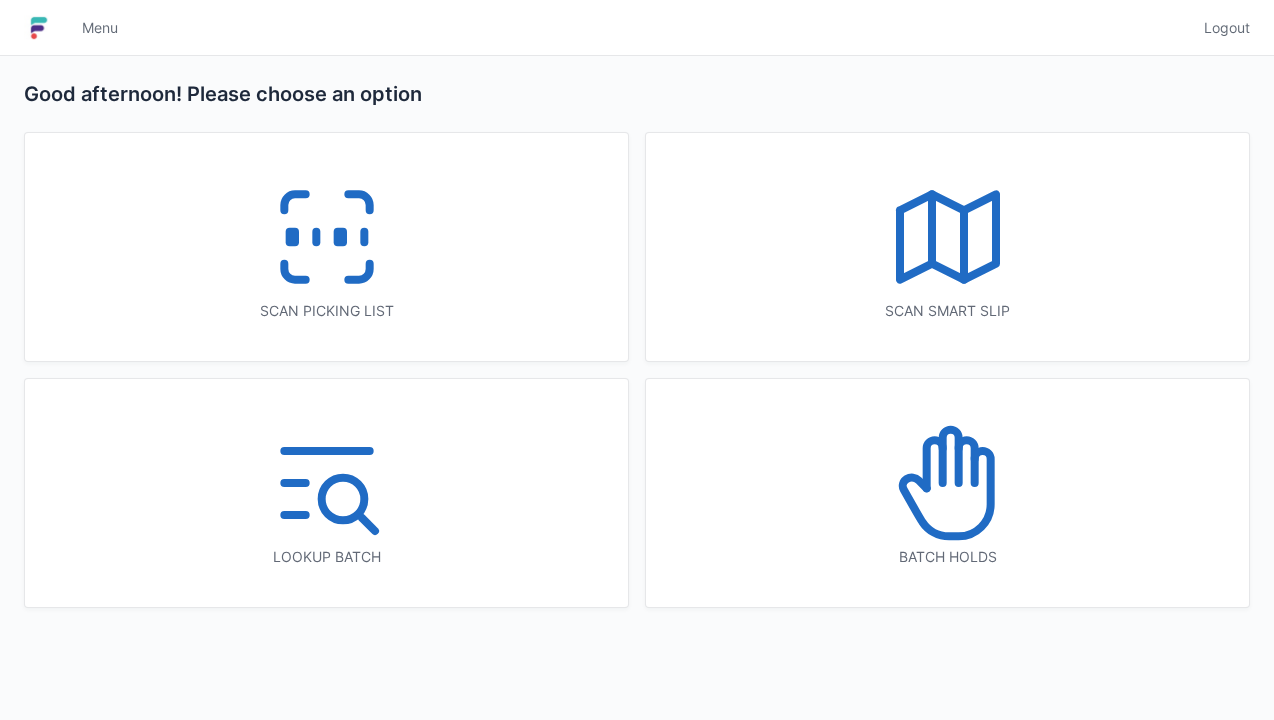 click 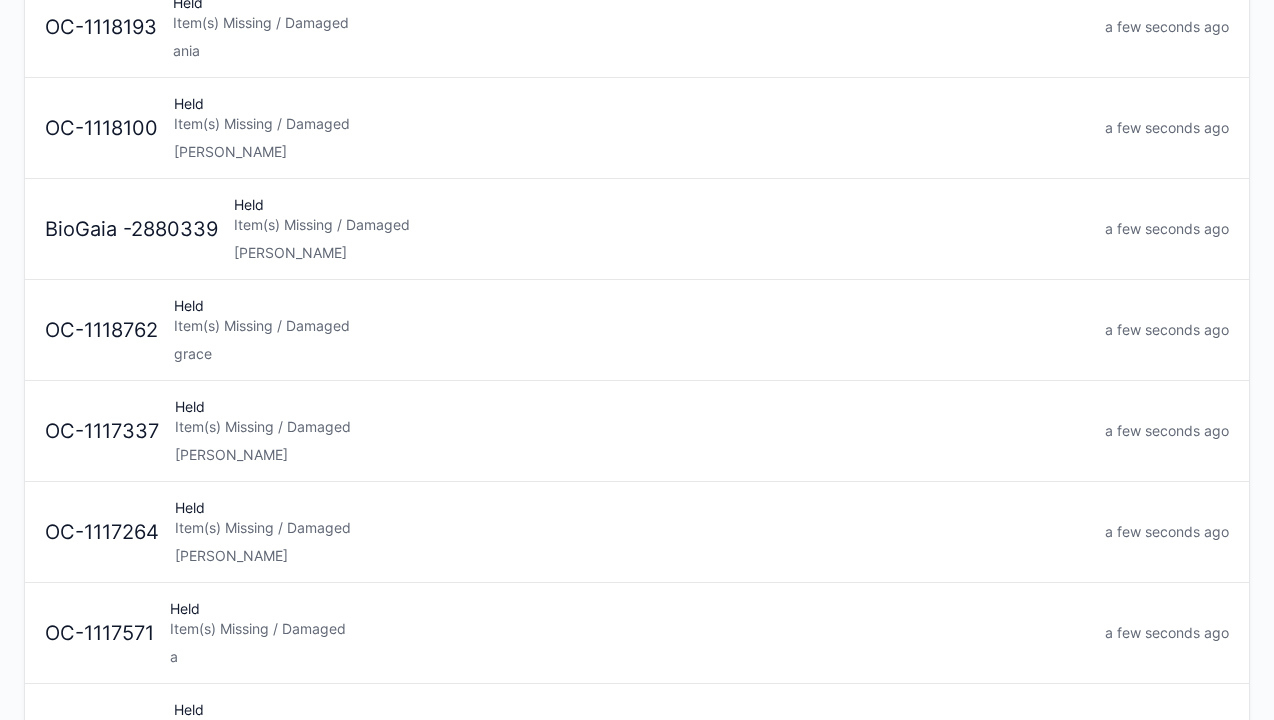 scroll, scrollTop: 857, scrollLeft: 0, axis: vertical 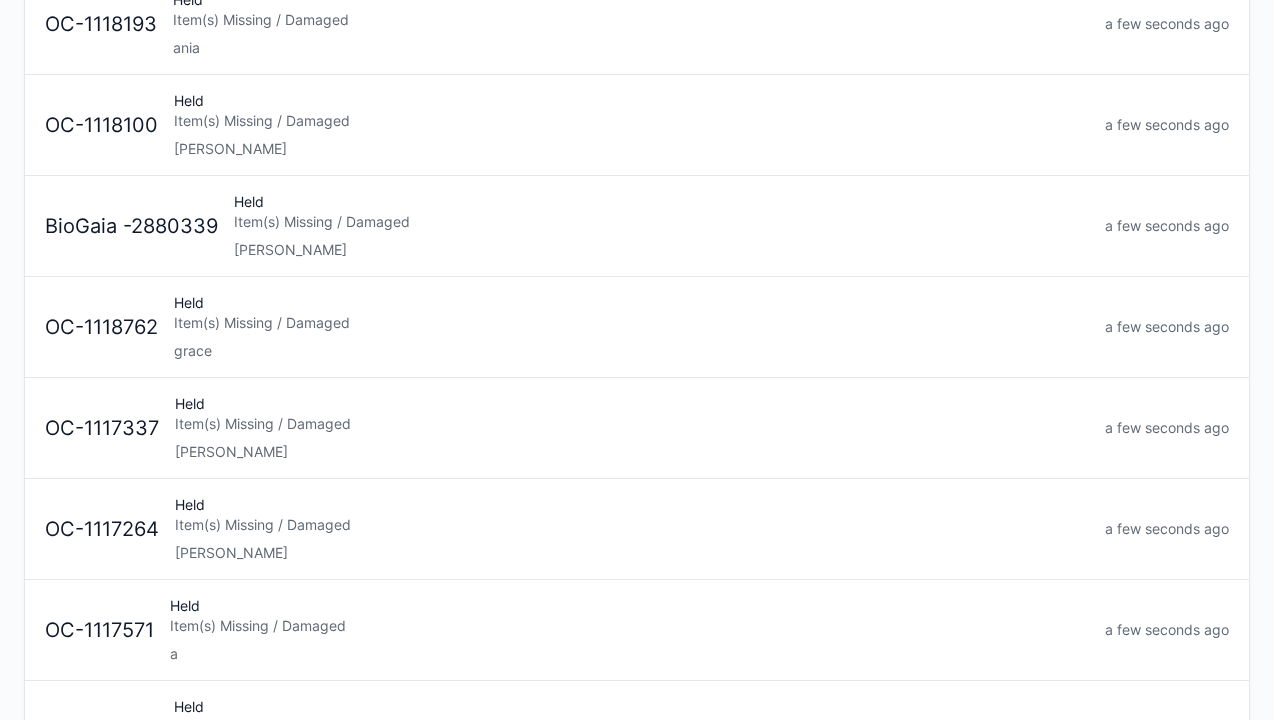 click on "Item(s) Missing / Damaged" at bounding box center [661, 222] 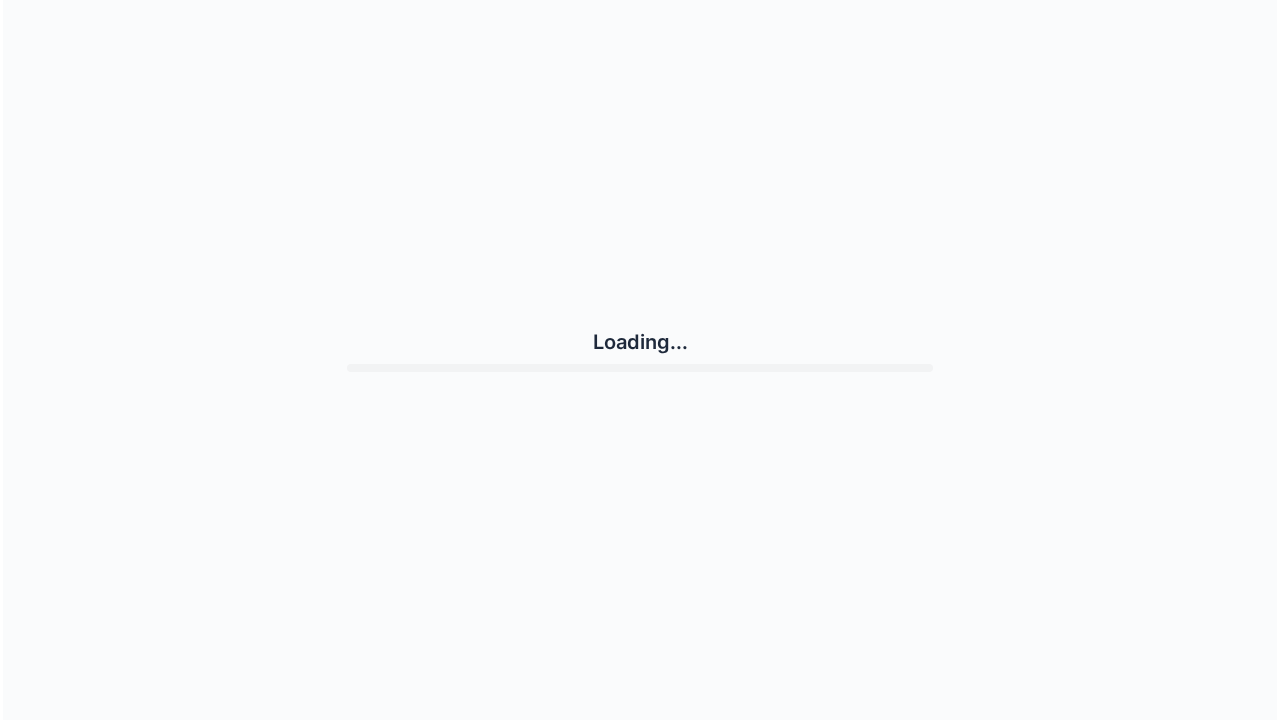 scroll, scrollTop: 0, scrollLeft: 0, axis: both 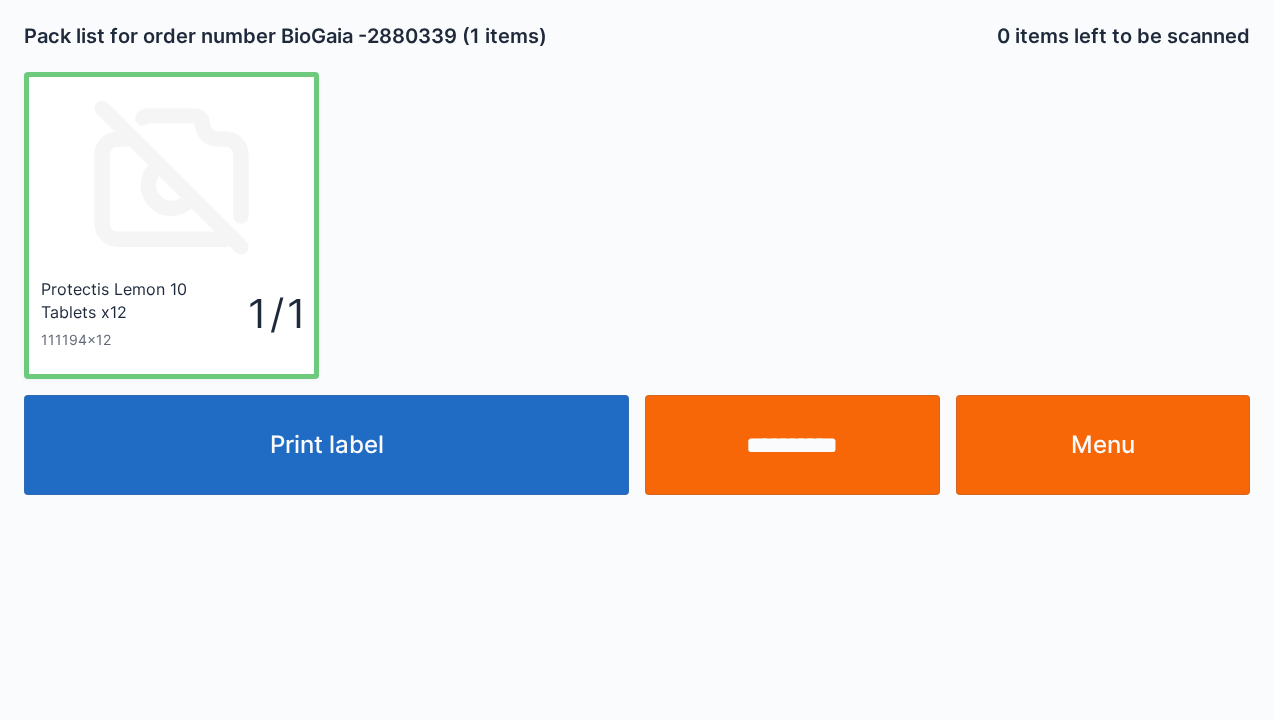 click on "Print label" at bounding box center (326, 445) 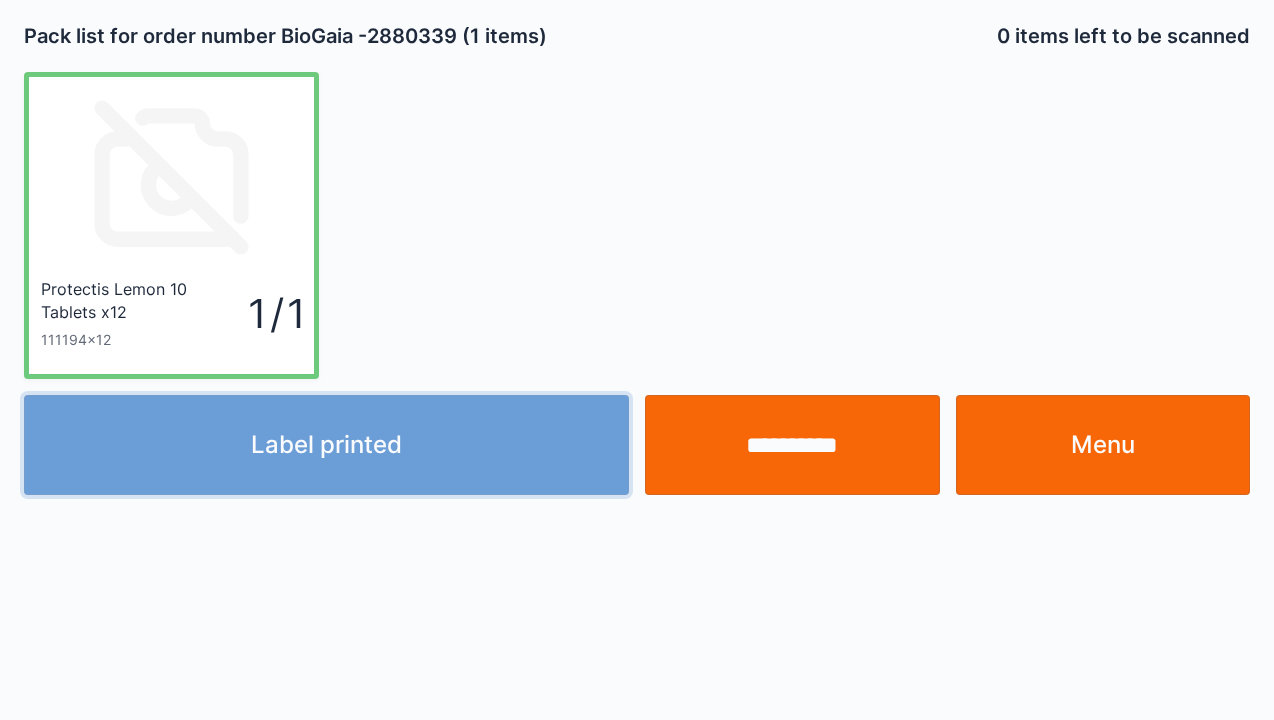 type 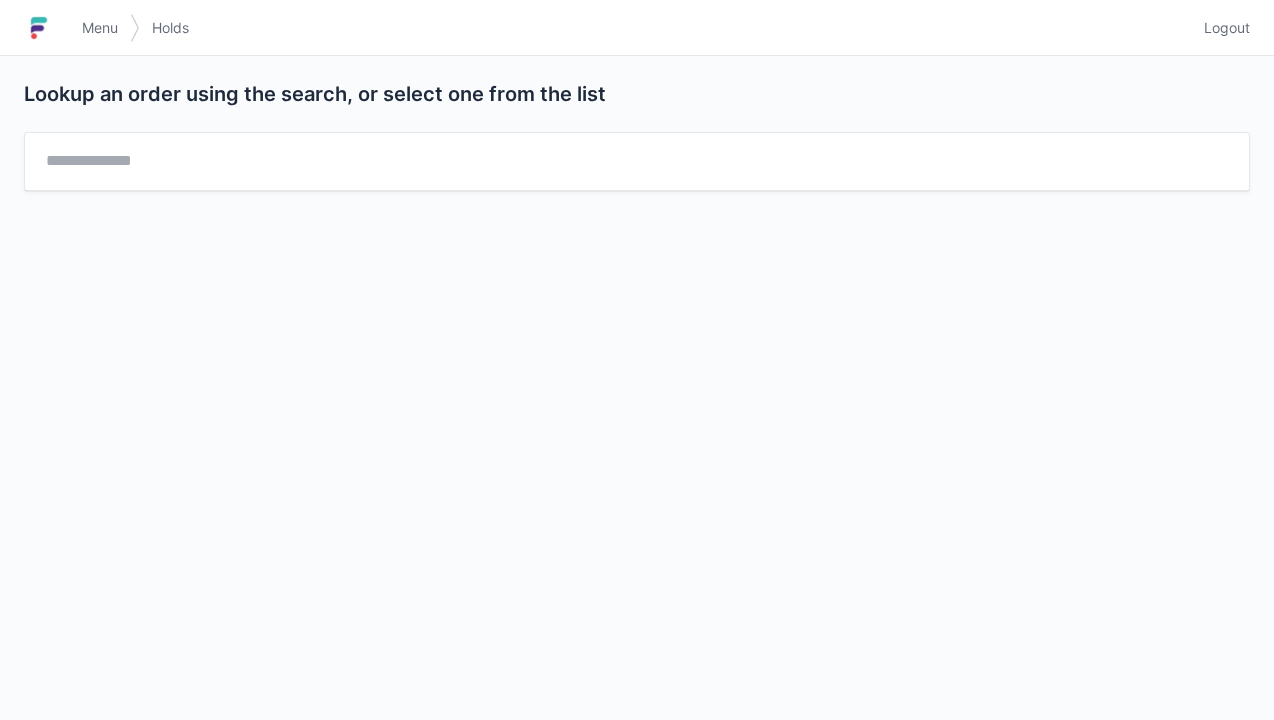 scroll, scrollTop: 0, scrollLeft: 0, axis: both 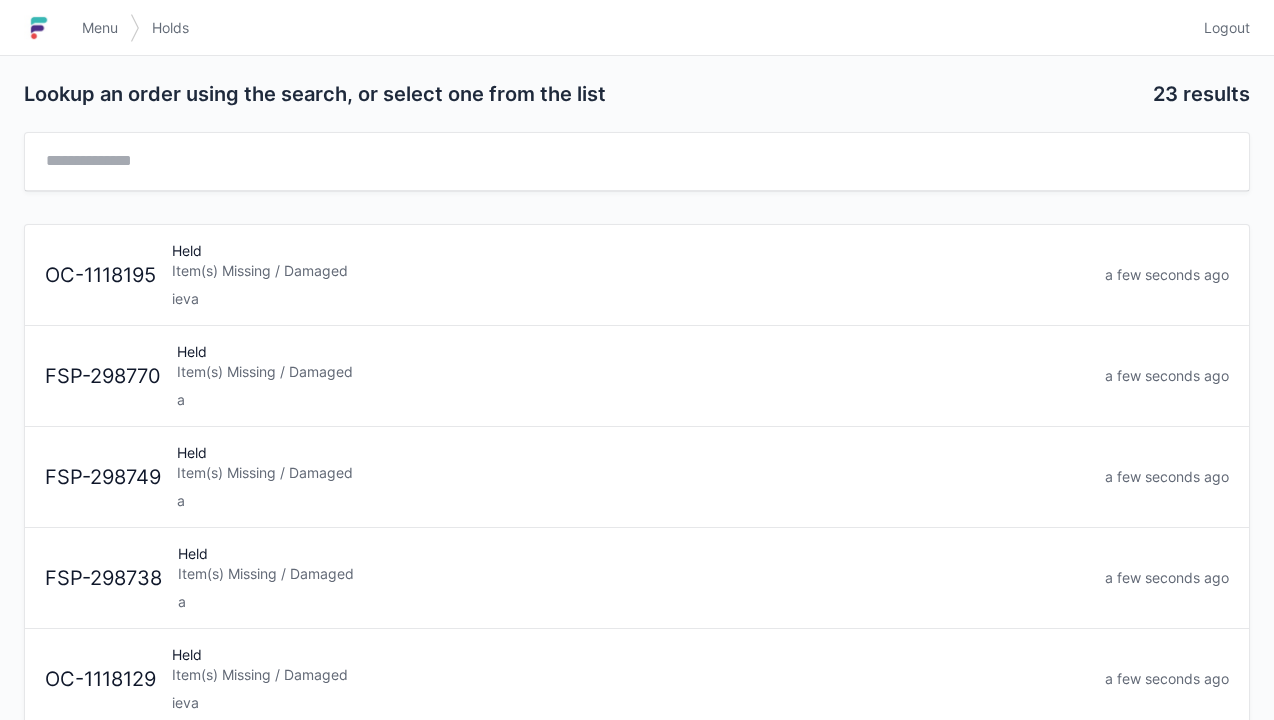 click on "Menu" at bounding box center (100, 28) 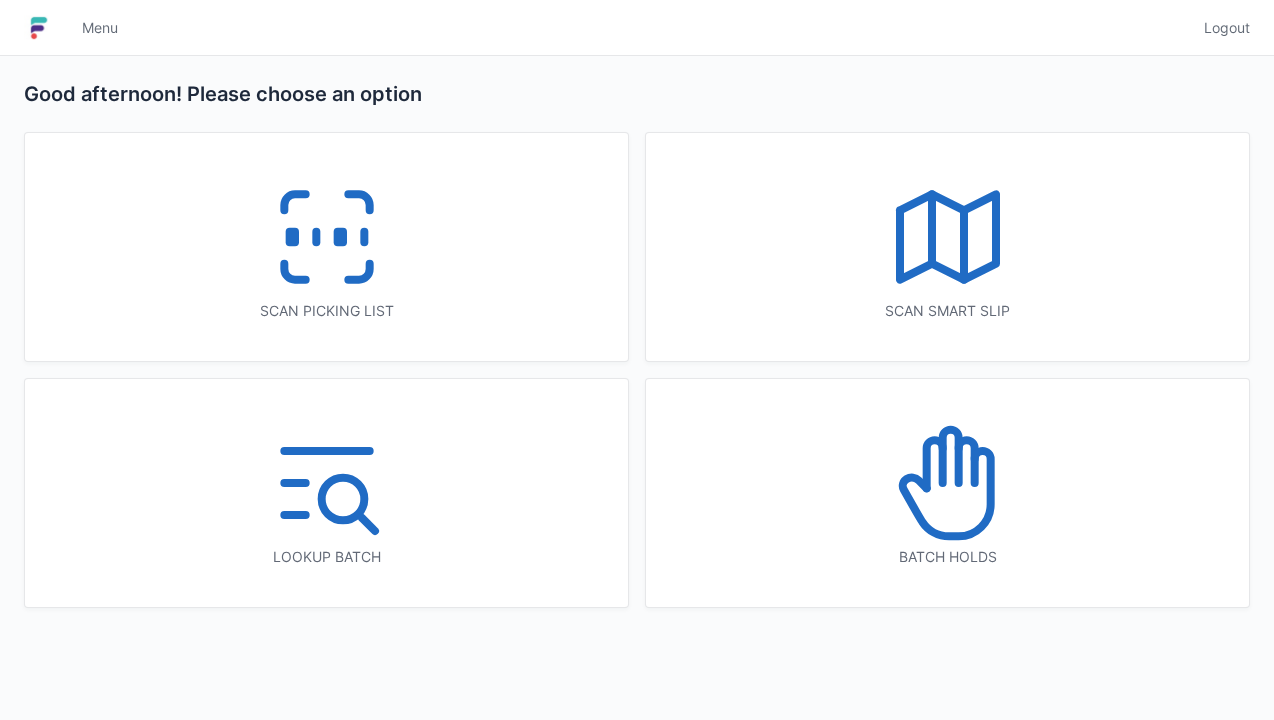 scroll, scrollTop: 0, scrollLeft: 0, axis: both 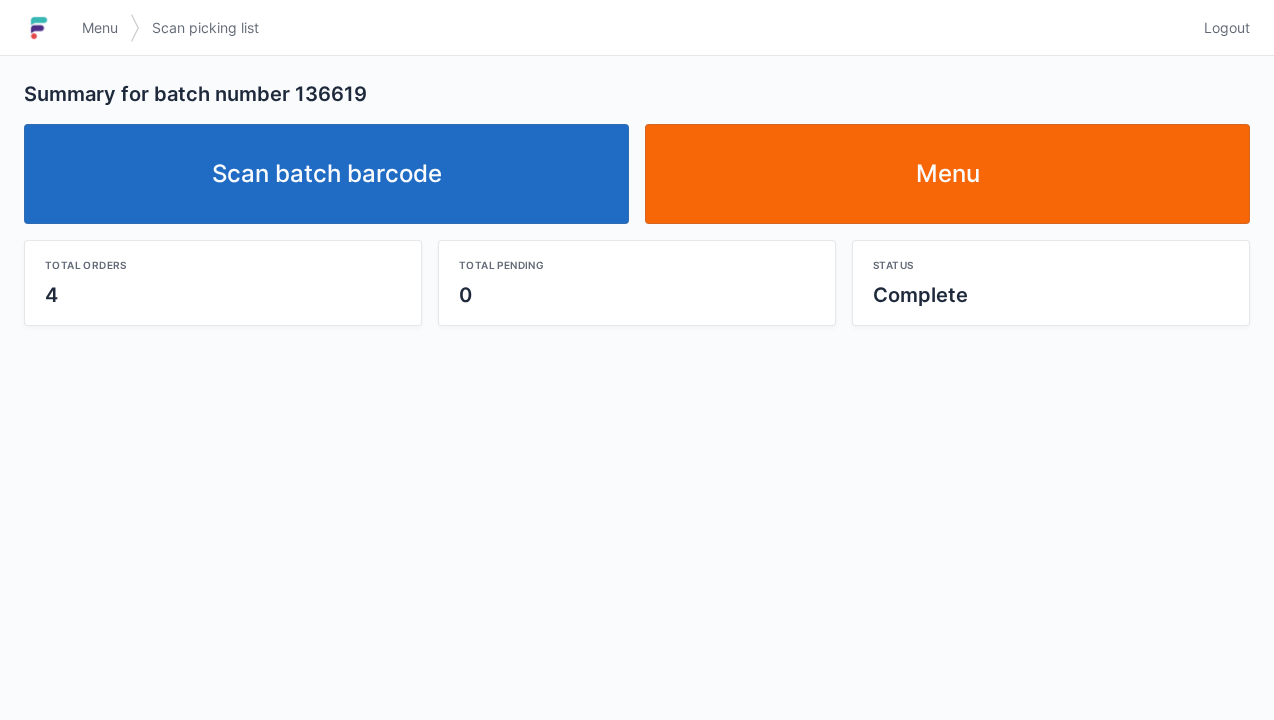 click on "Scan batch barcode" at bounding box center (326, 174) 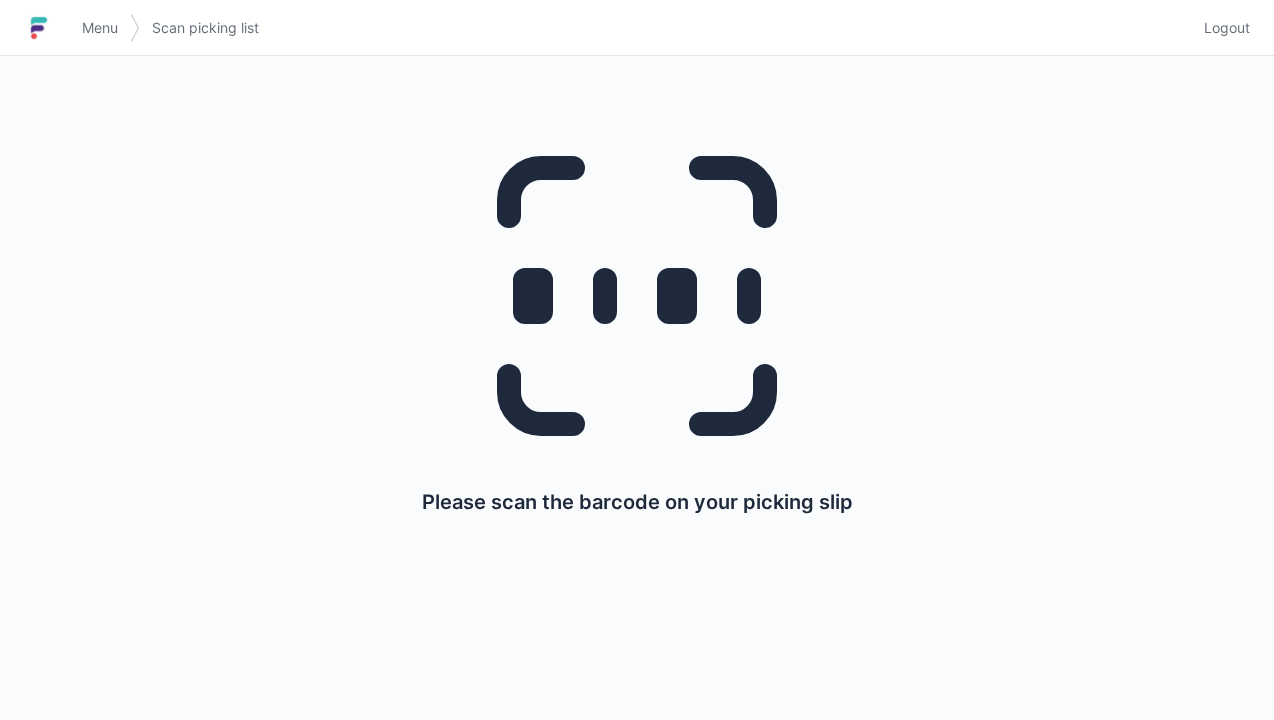 scroll, scrollTop: 0, scrollLeft: 0, axis: both 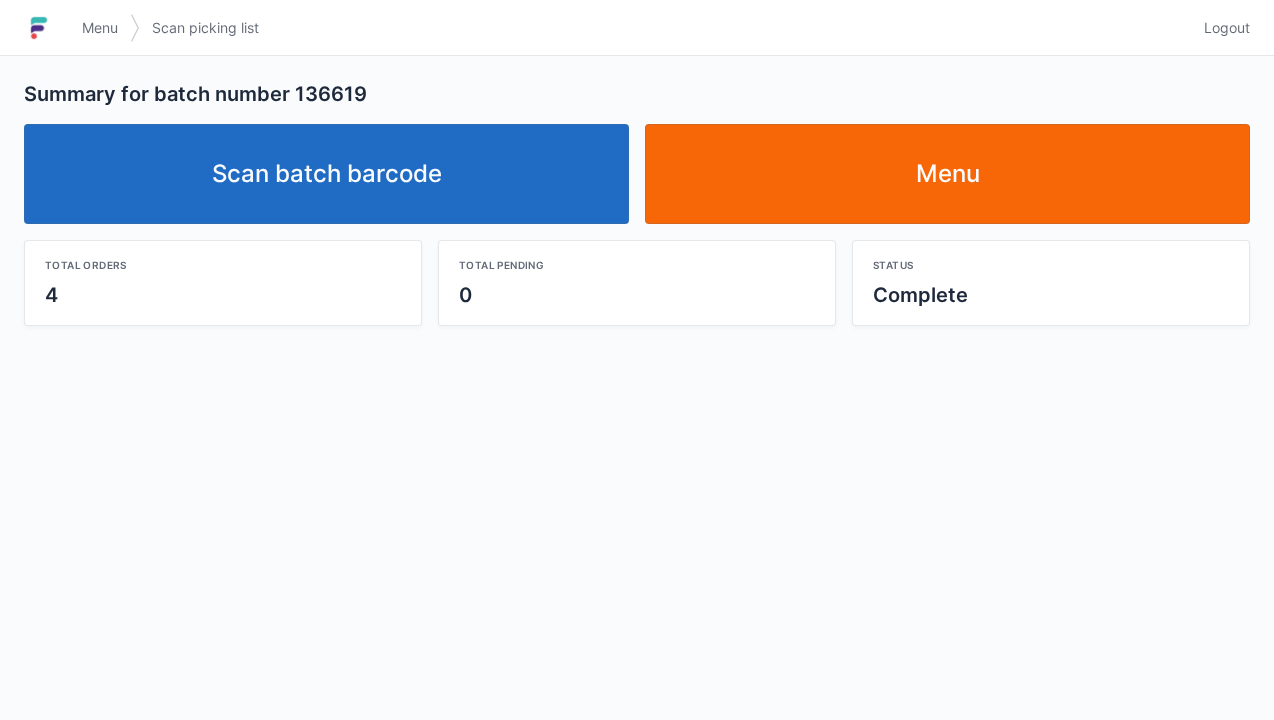 click on "Scan batch barcode" 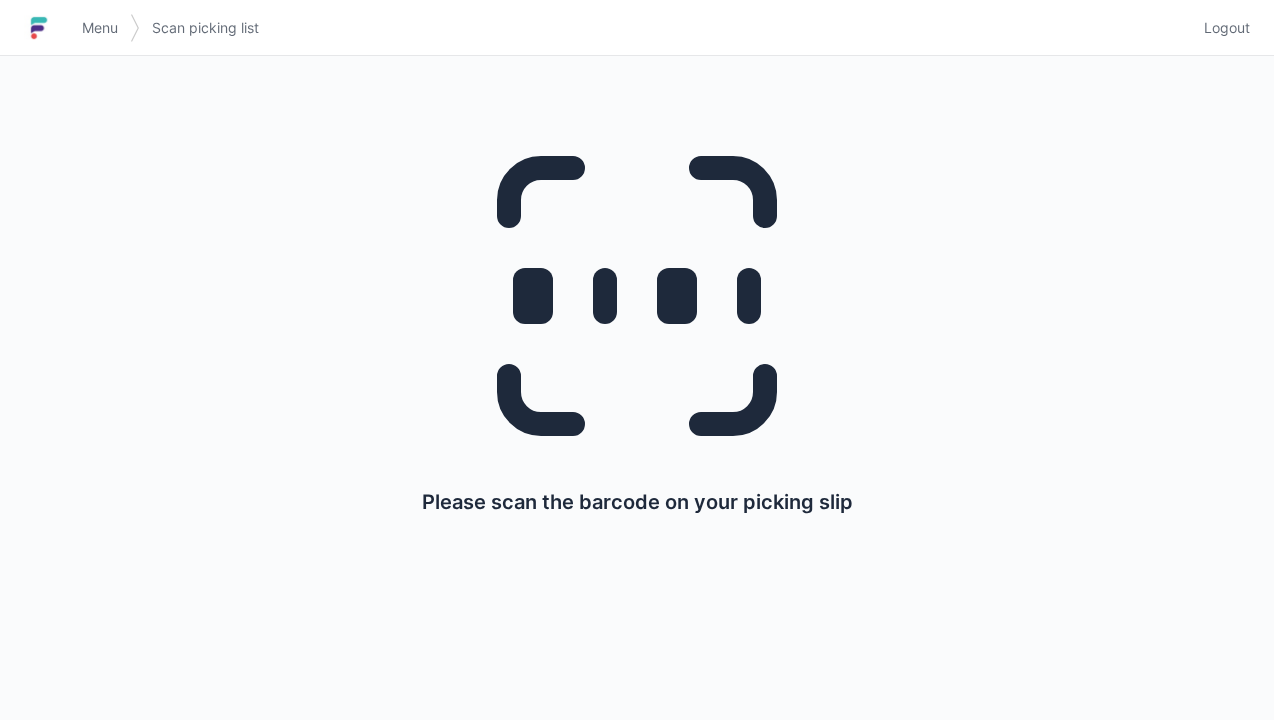scroll, scrollTop: 0, scrollLeft: 0, axis: both 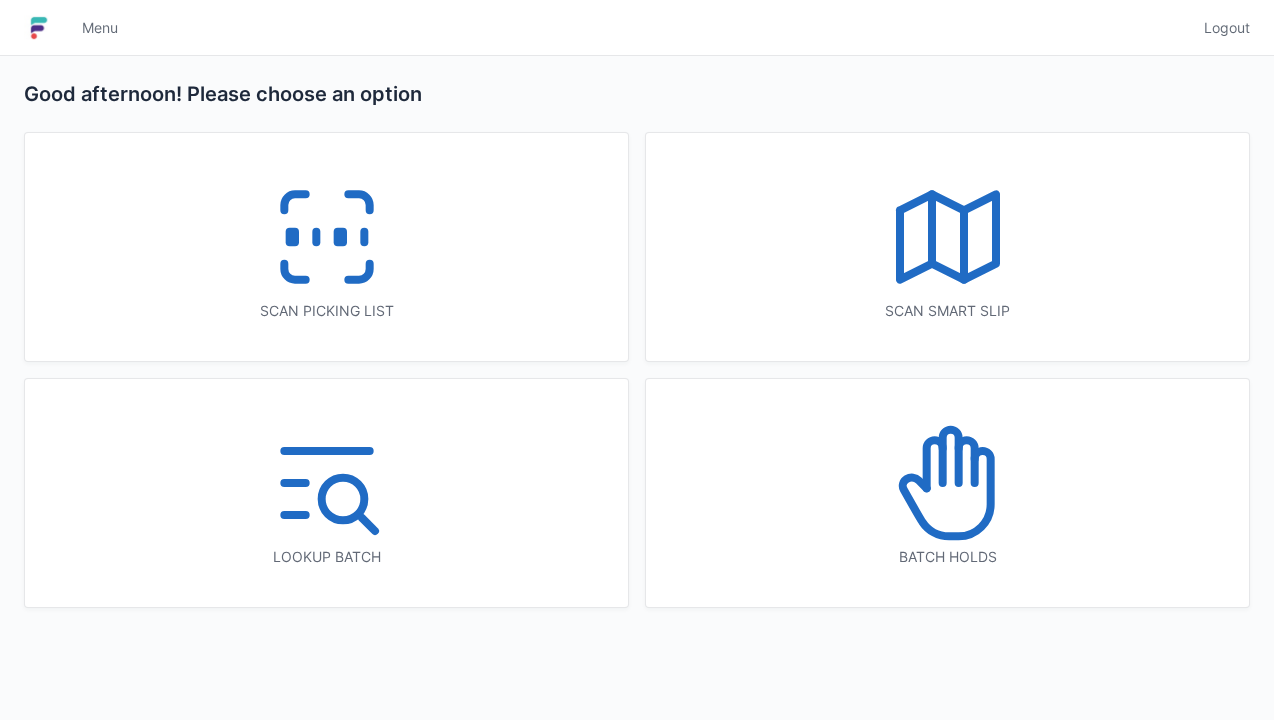 click 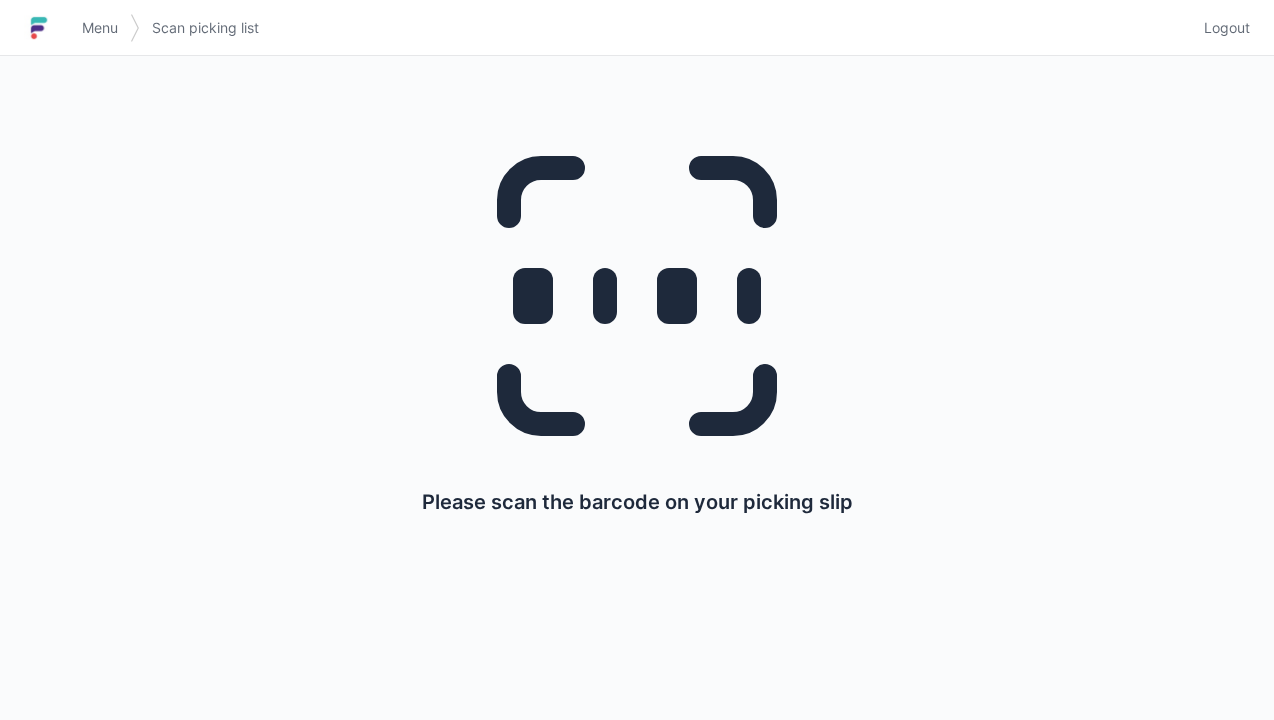 scroll, scrollTop: 0, scrollLeft: 0, axis: both 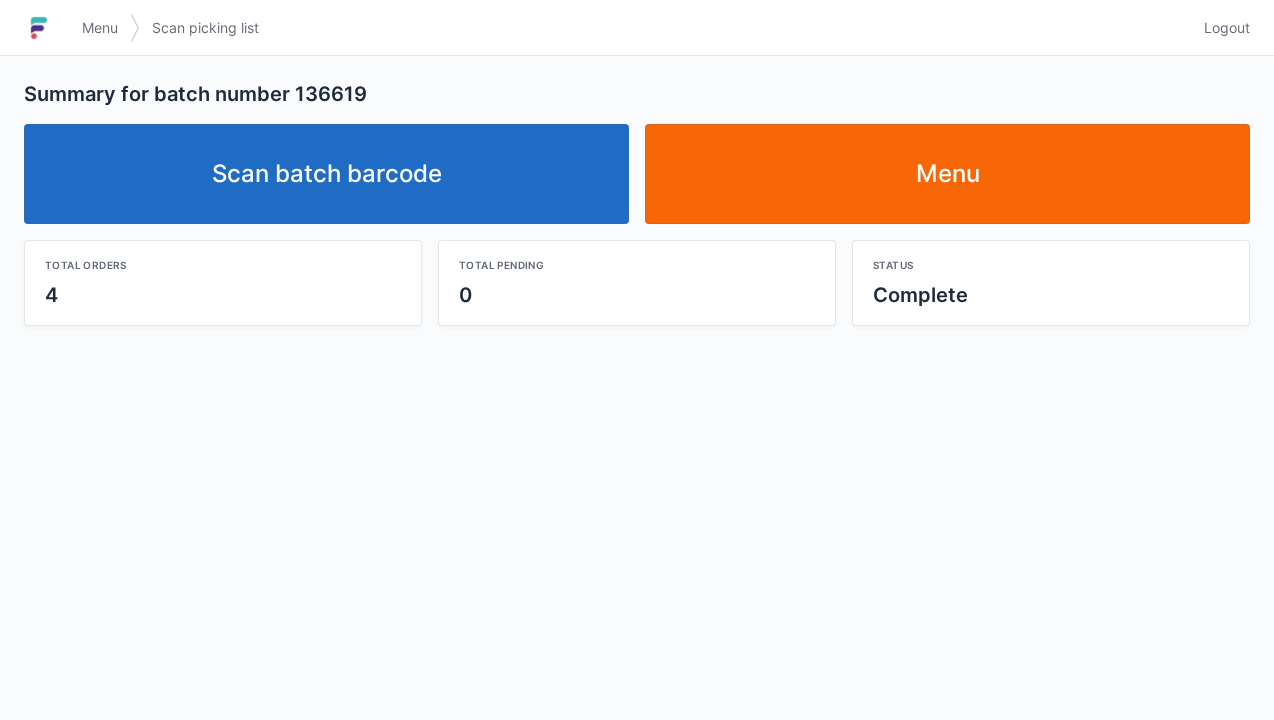 click on "Scan batch barcode" at bounding box center (326, 174) 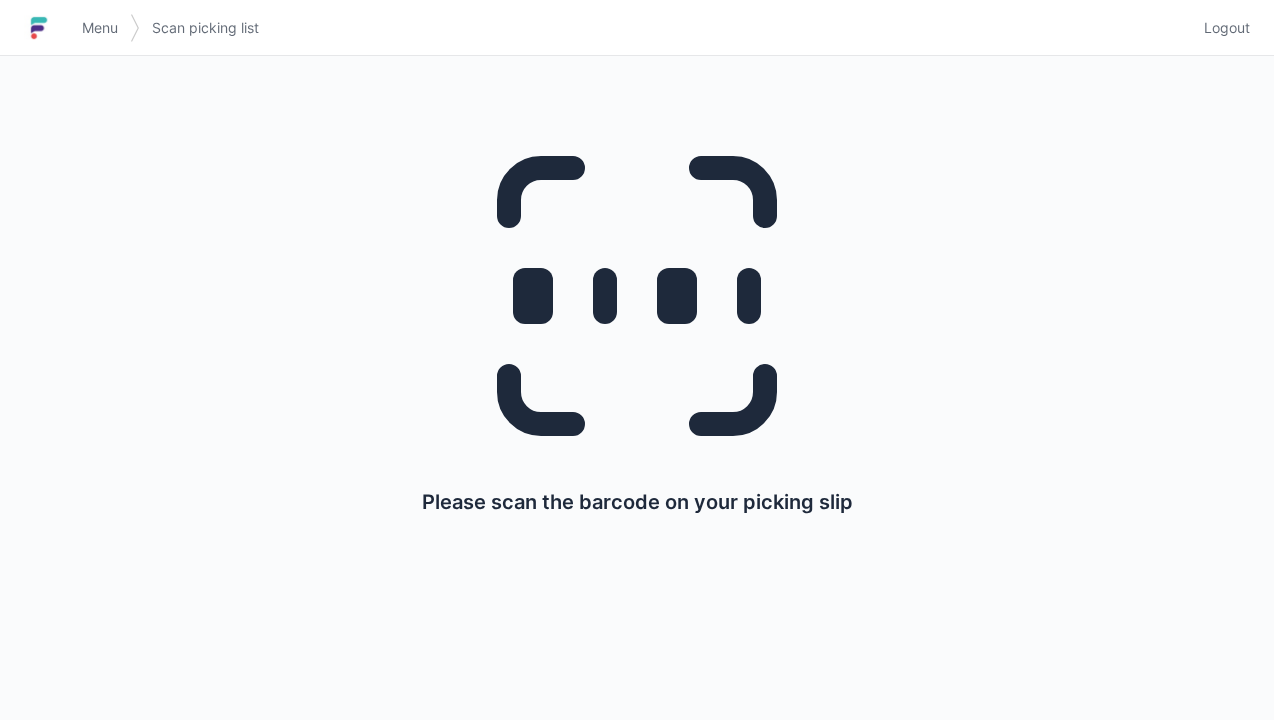 scroll, scrollTop: 0, scrollLeft: 0, axis: both 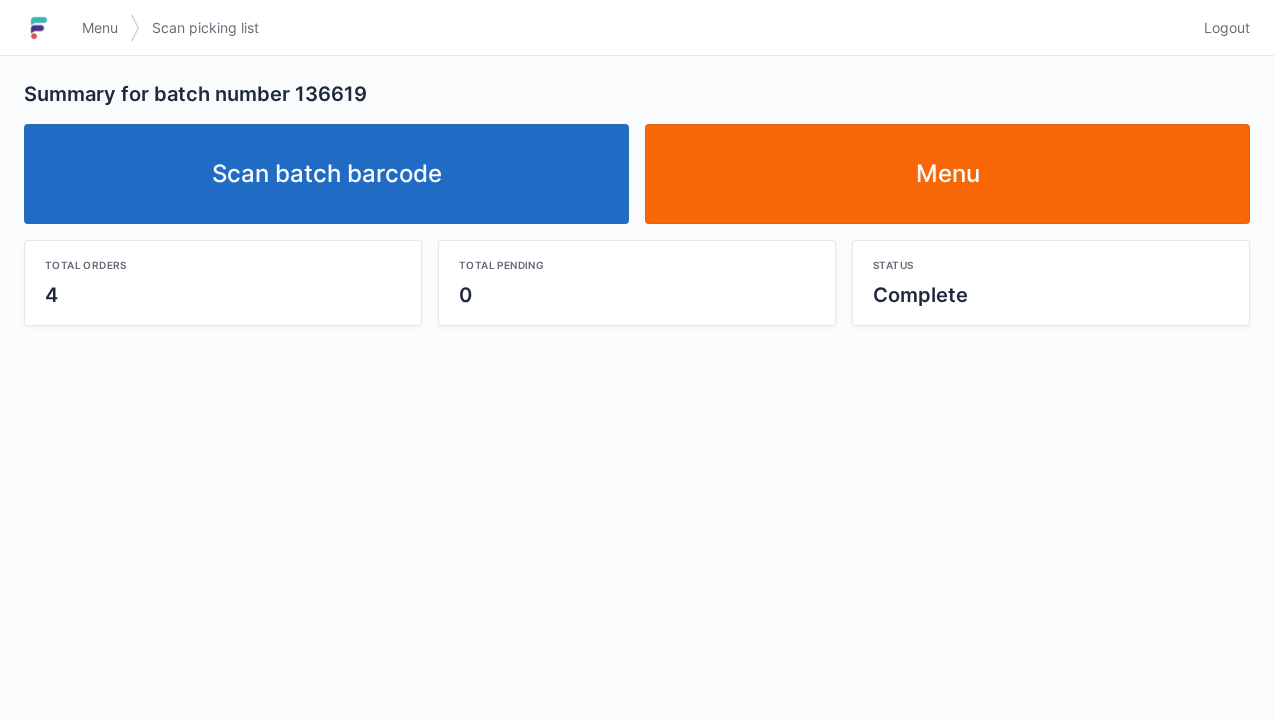 click on "Menu" at bounding box center [100, 28] 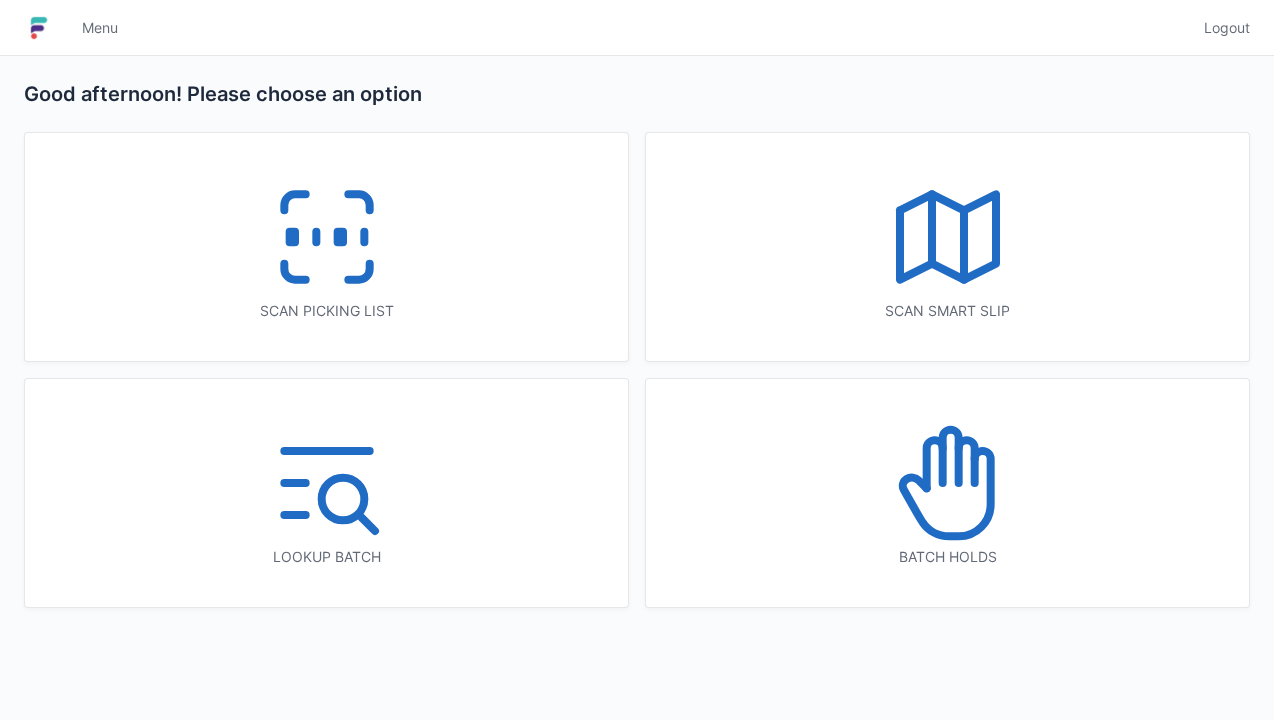 scroll, scrollTop: 0, scrollLeft: 0, axis: both 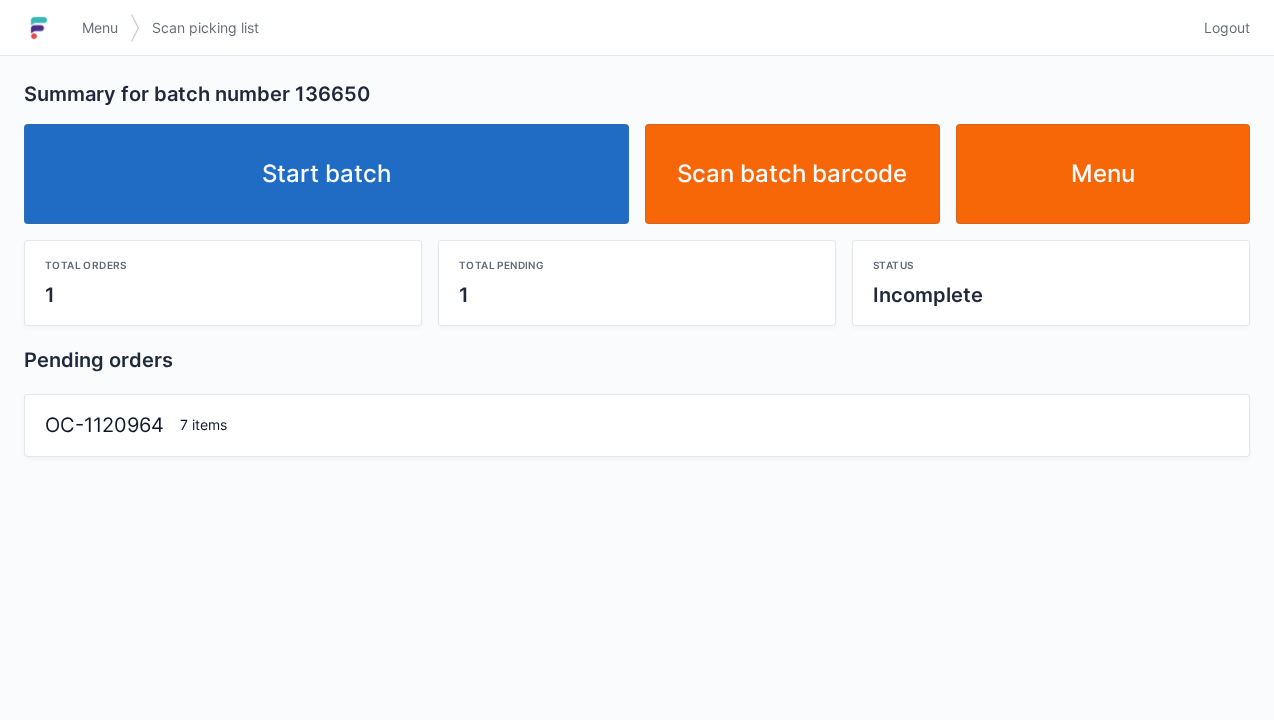 click on "Start batch" at bounding box center [326, 174] 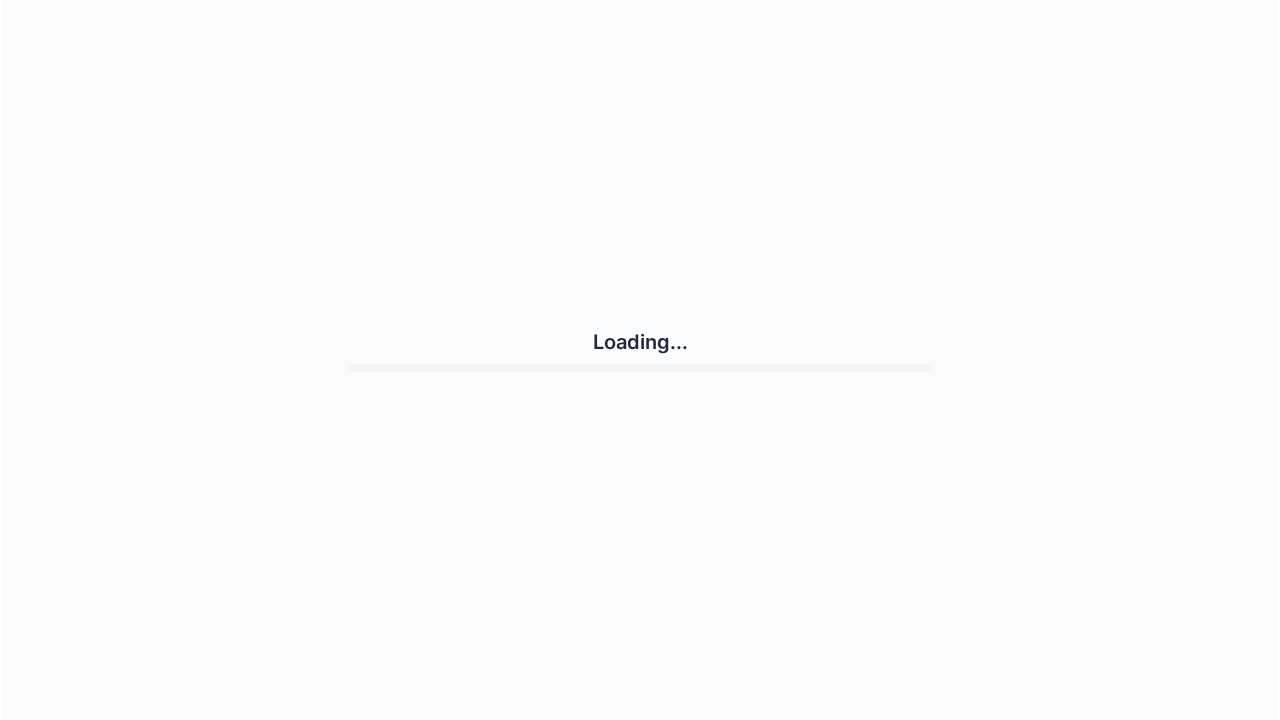 scroll, scrollTop: 0, scrollLeft: 0, axis: both 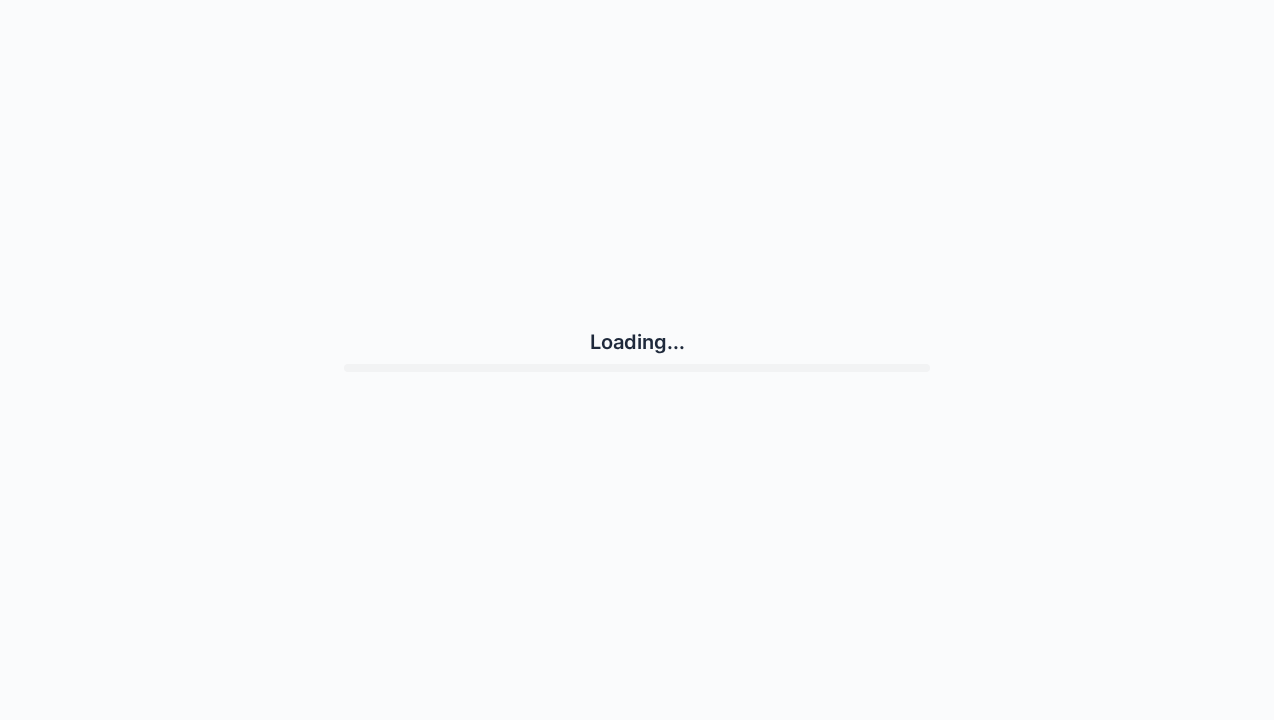 click on "Loading..." at bounding box center (637, 350) 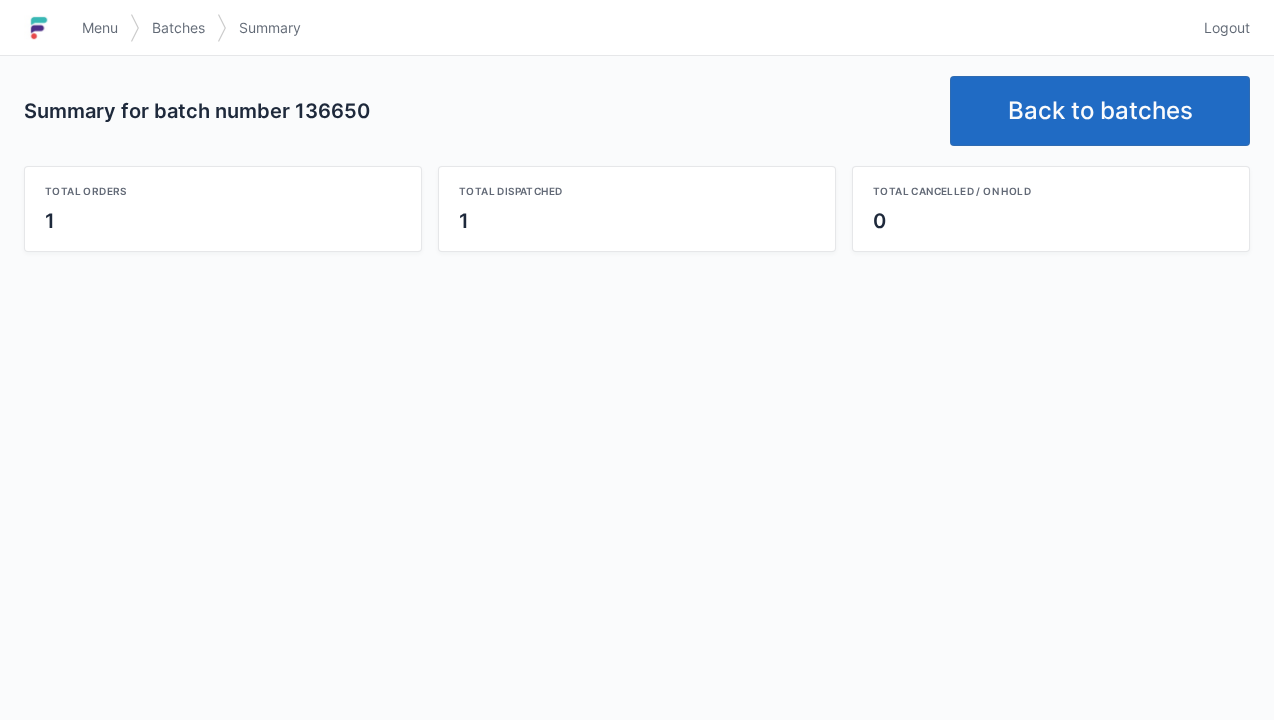 scroll, scrollTop: 0, scrollLeft: 0, axis: both 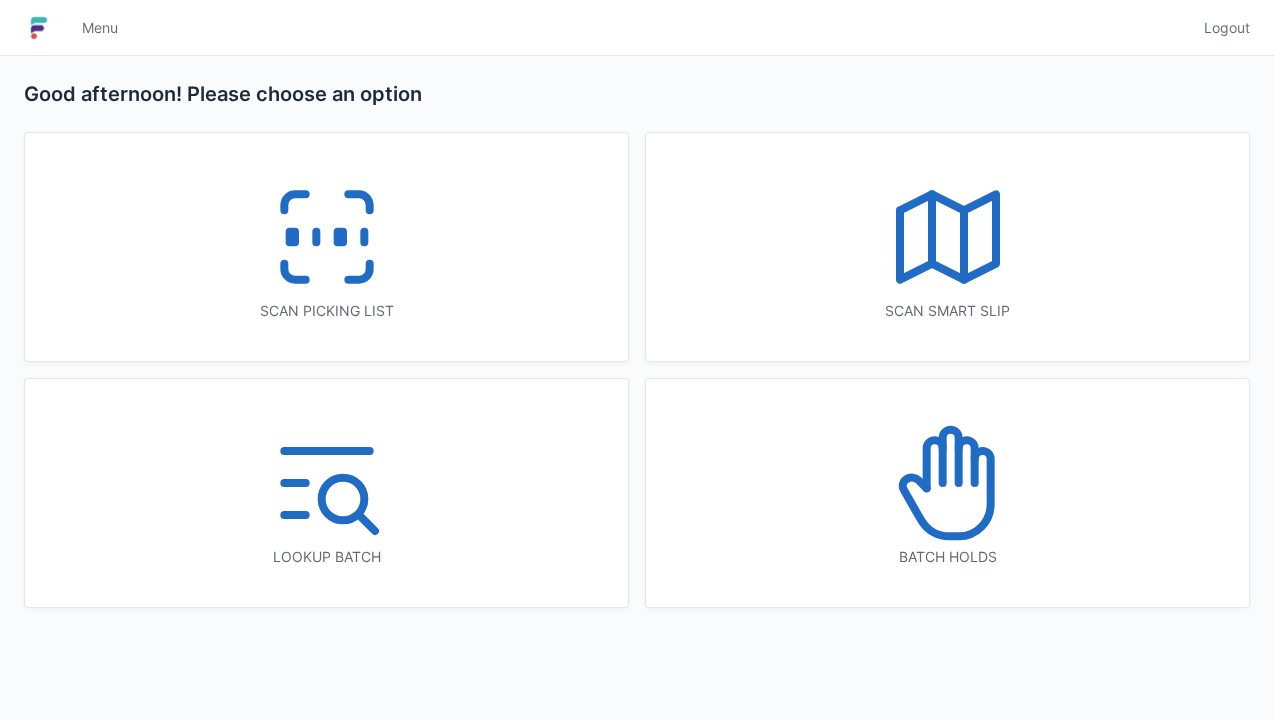 click 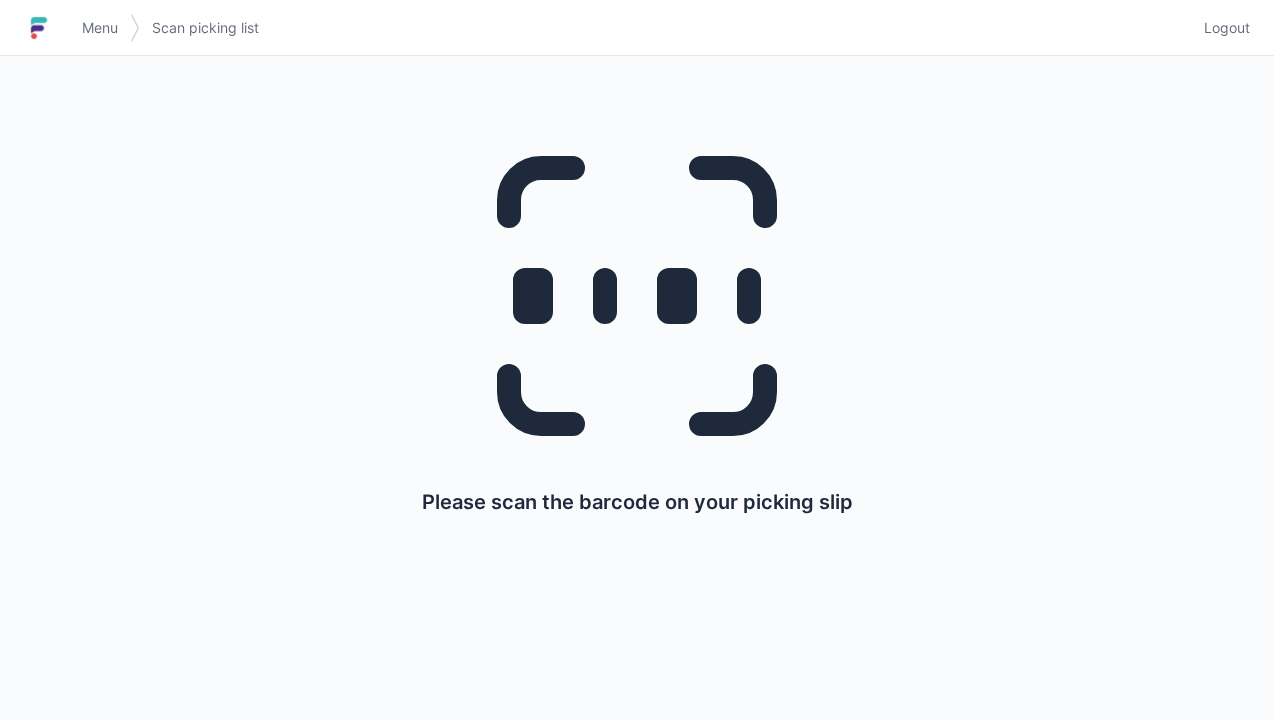 scroll, scrollTop: 0, scrollLeft: 0, axis: both 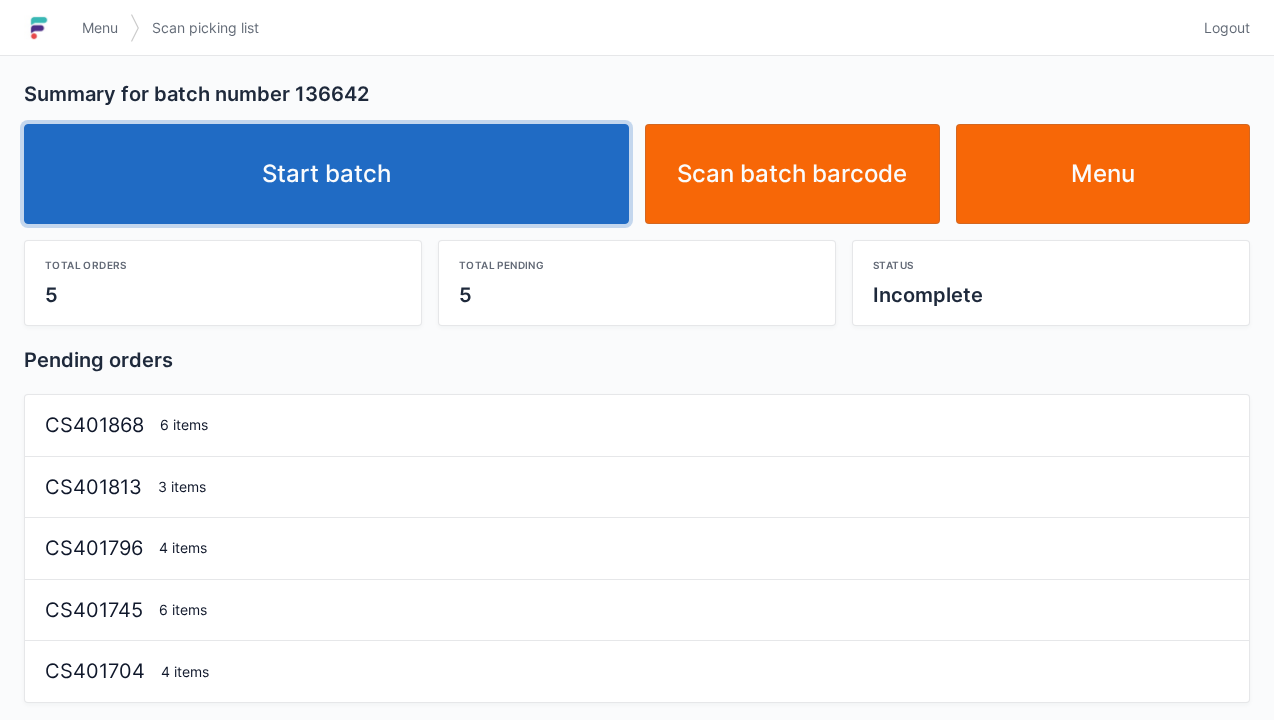 click on "Start batch" at bounding box center [326, 174] 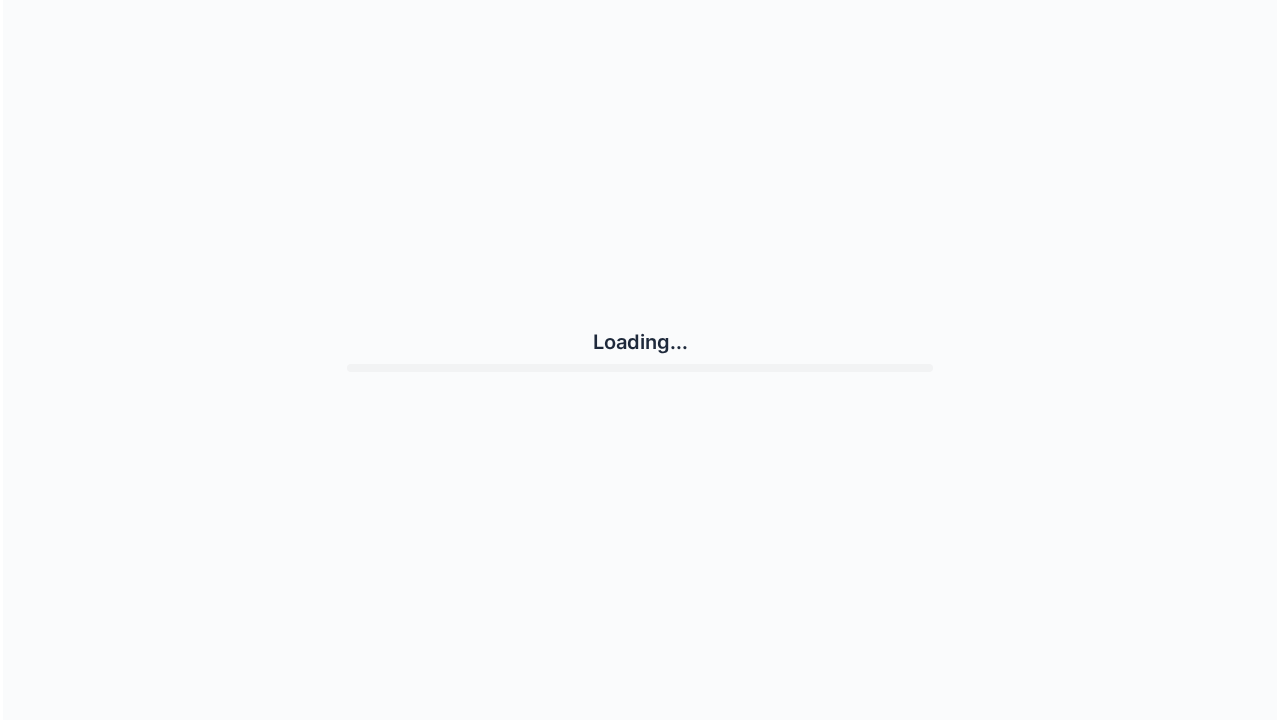 scroll, scrollTop: 0, scrollLeft: 0, axis: both 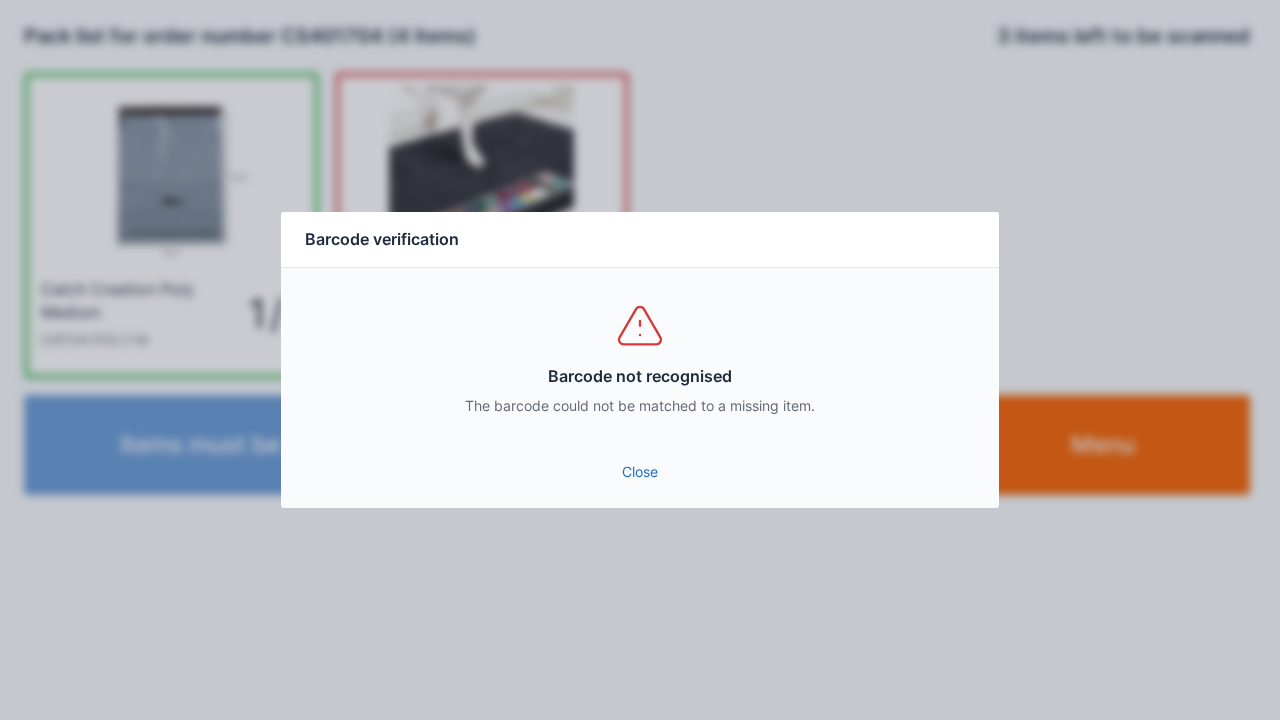 click on "Close" at bounding box center (640, 472) 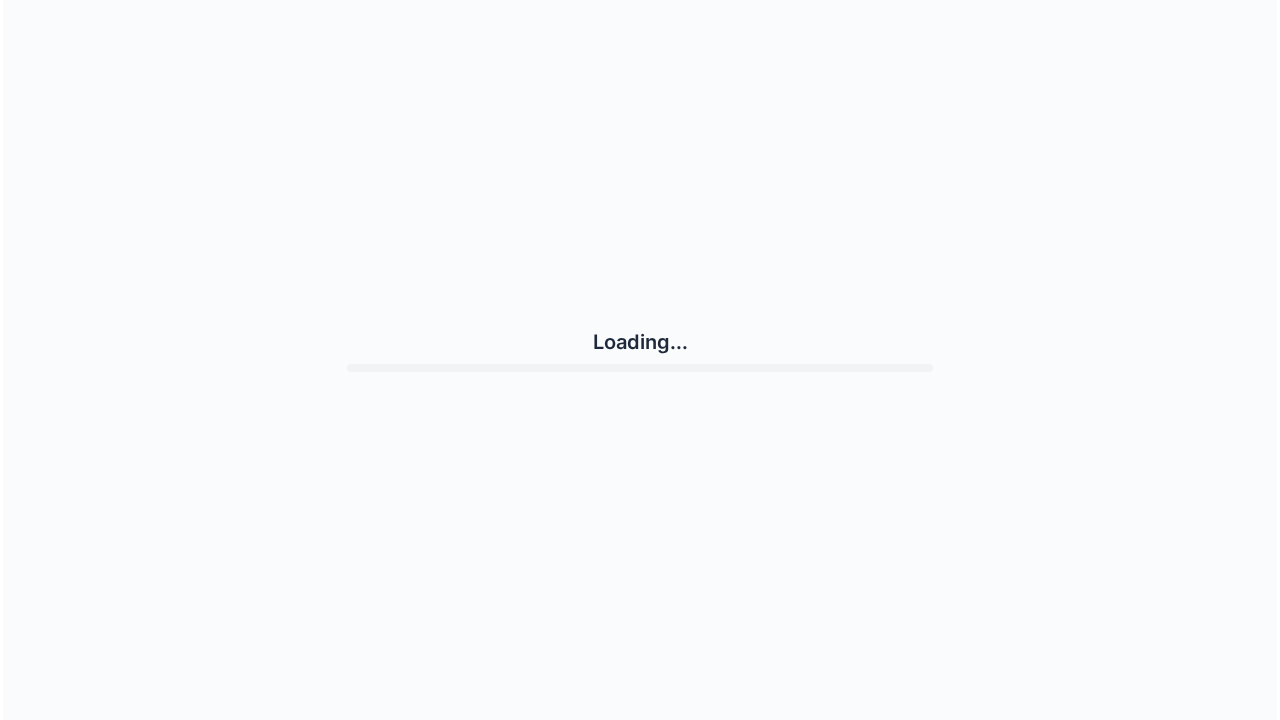 scroll, scrollTop: 0, scrollLeft: 0, axis: both 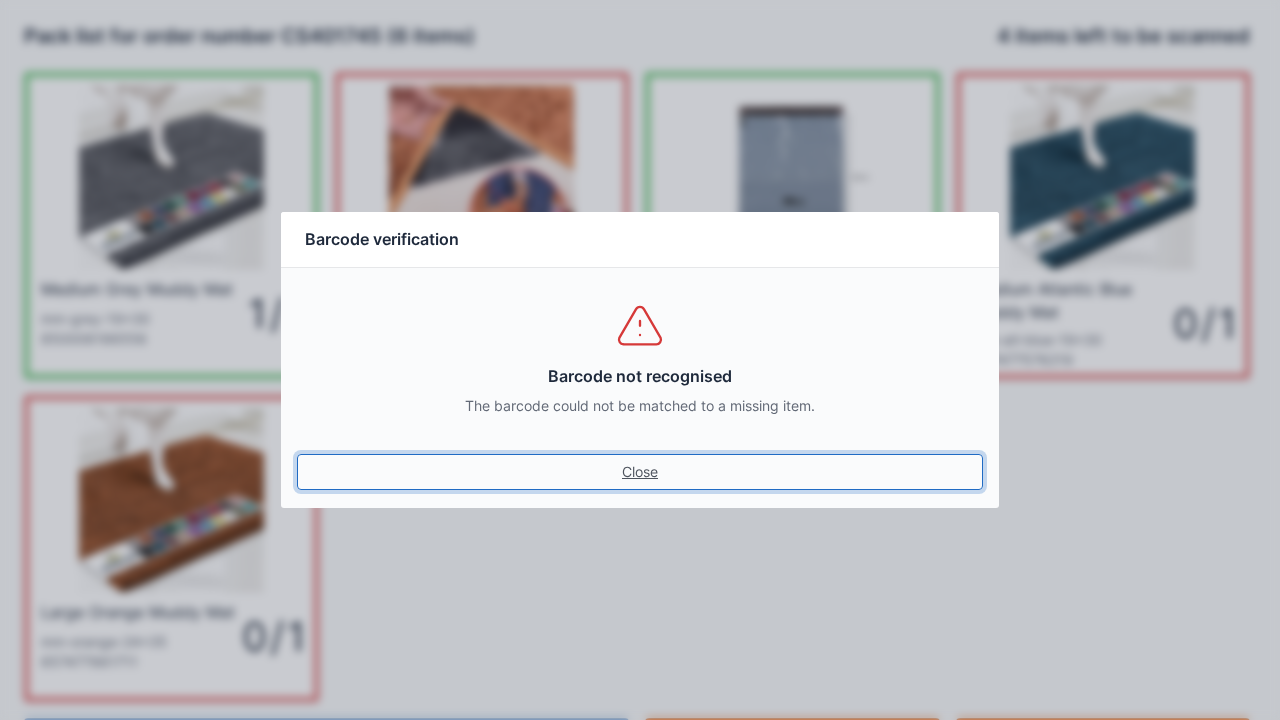 click on "Close" at bounding box center [640, 472] 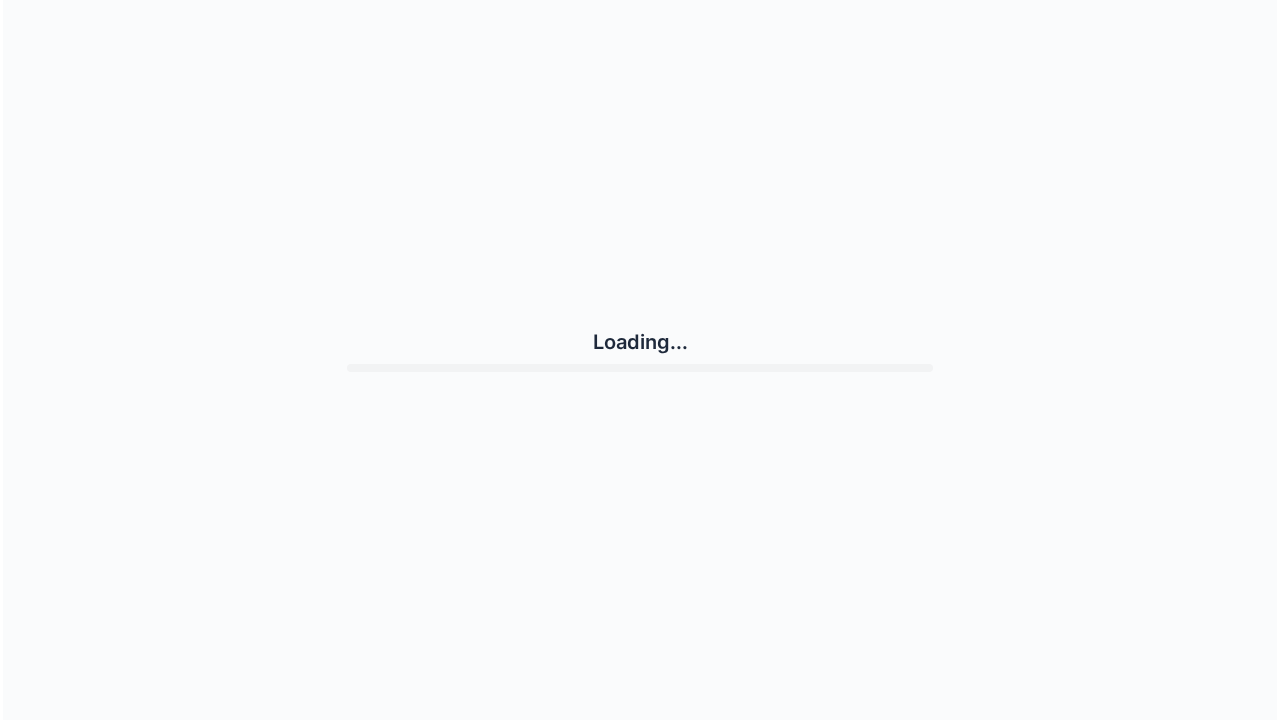 scroll, scrollTop: 0, scrollLeft: 0, axis: both 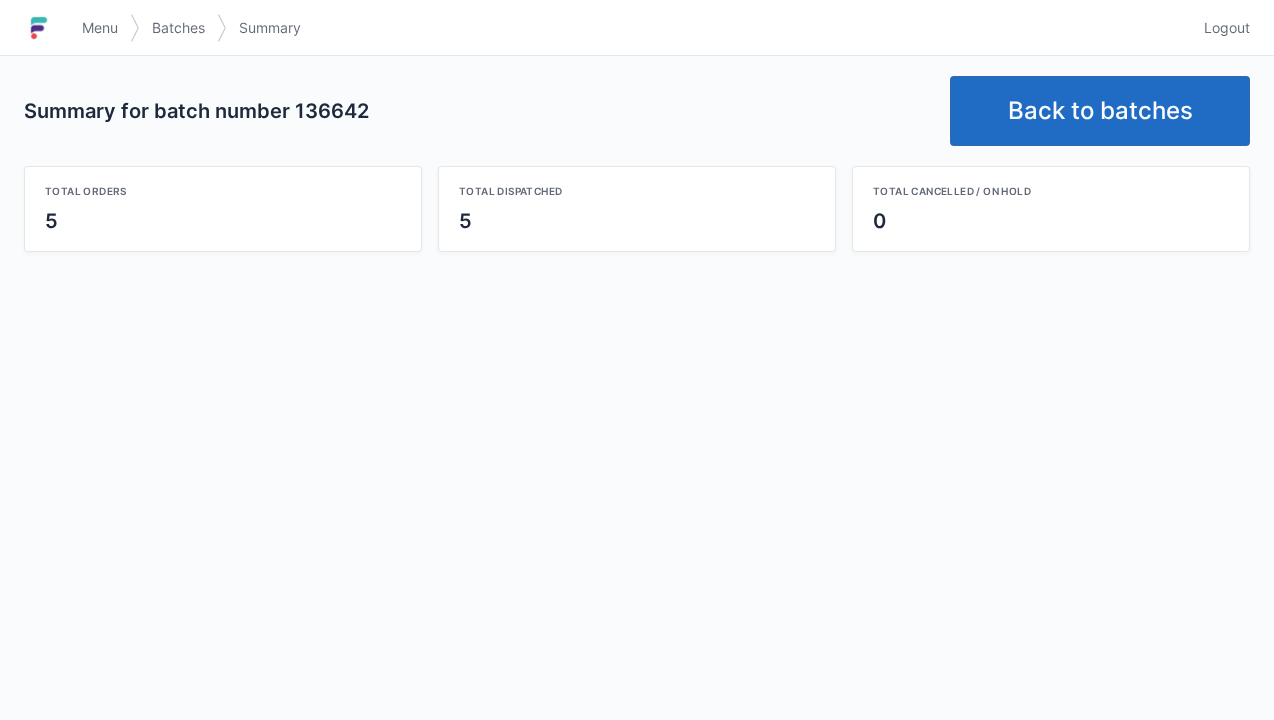 click on "Menu" at bounding box center (100, 28) 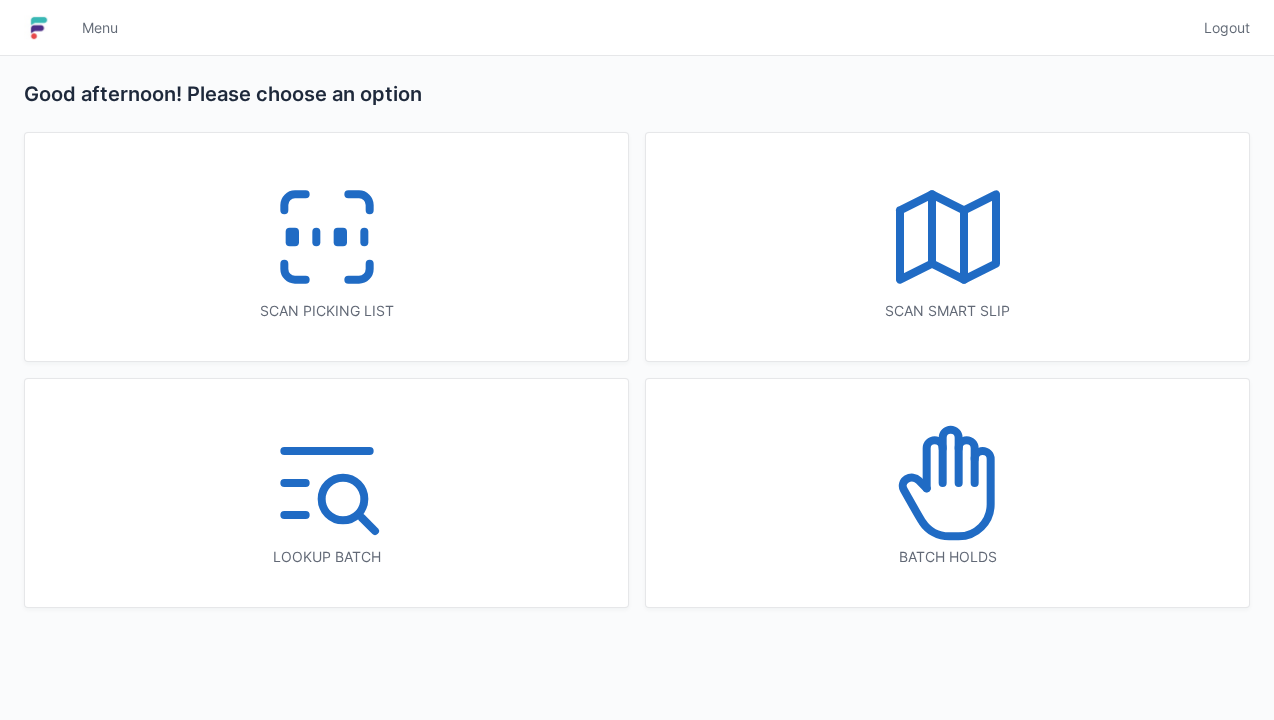 scroll, scrollTop: 0, scrollLeft: 0, axis: both 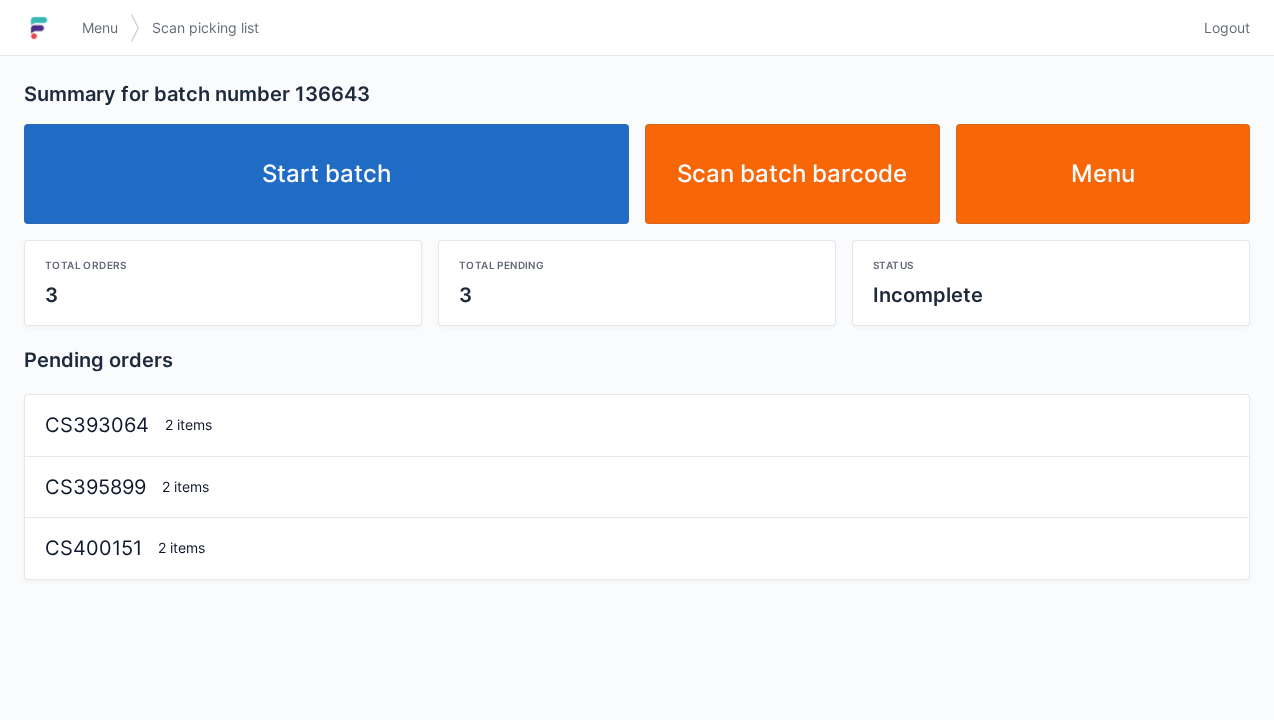 click on "Start batch" at bounding box center [326, 174] 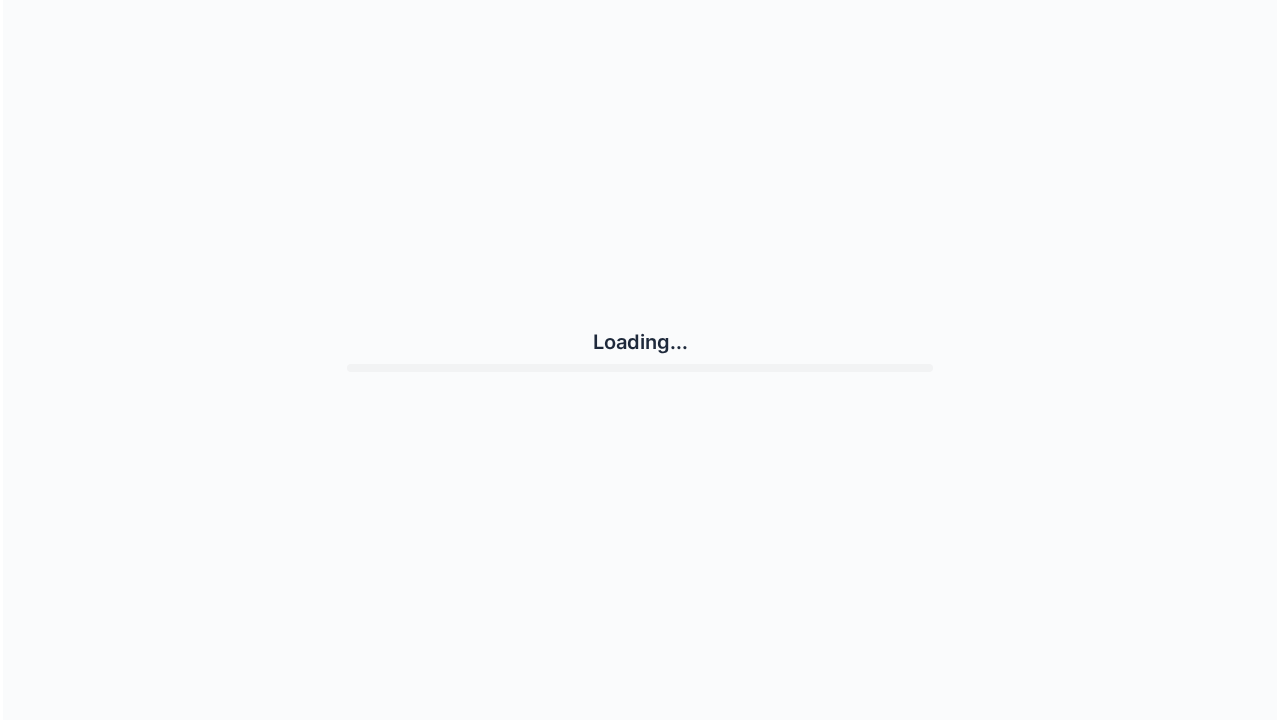 scroll, scrollTop: 0, scrollLeft: 0, axis: both 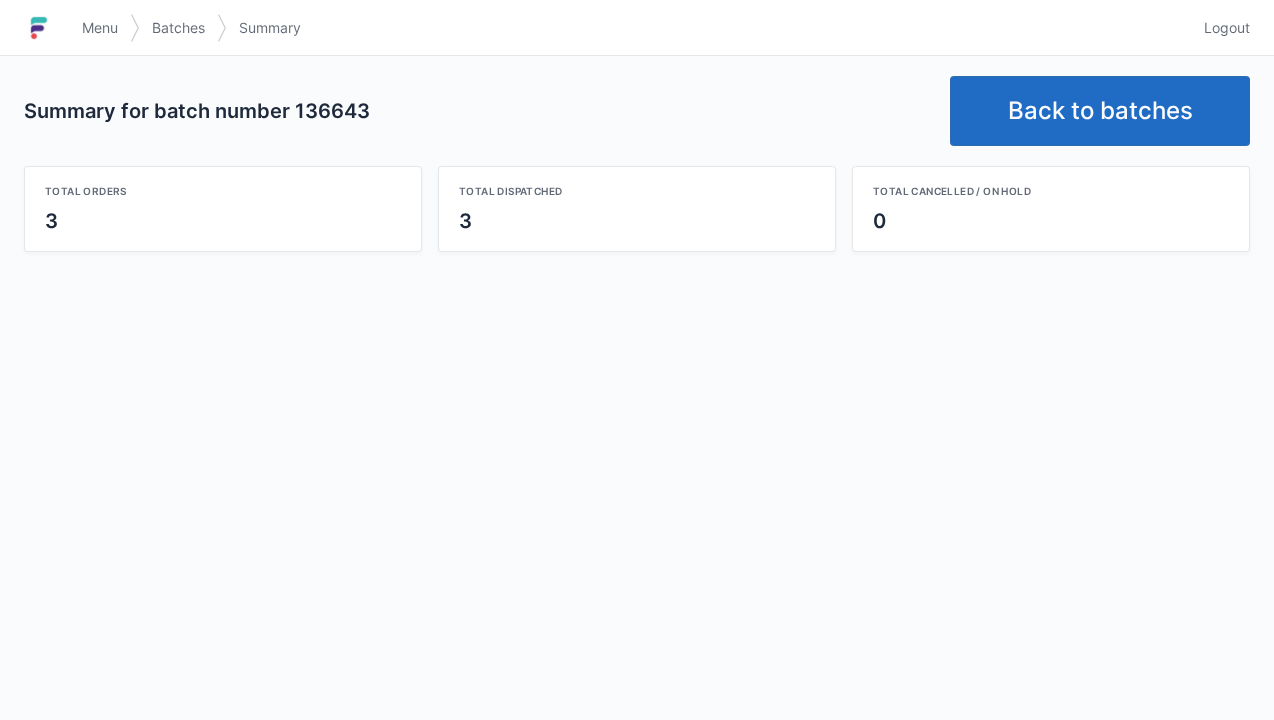 click on "Menu" at bounding box center [100, 28] 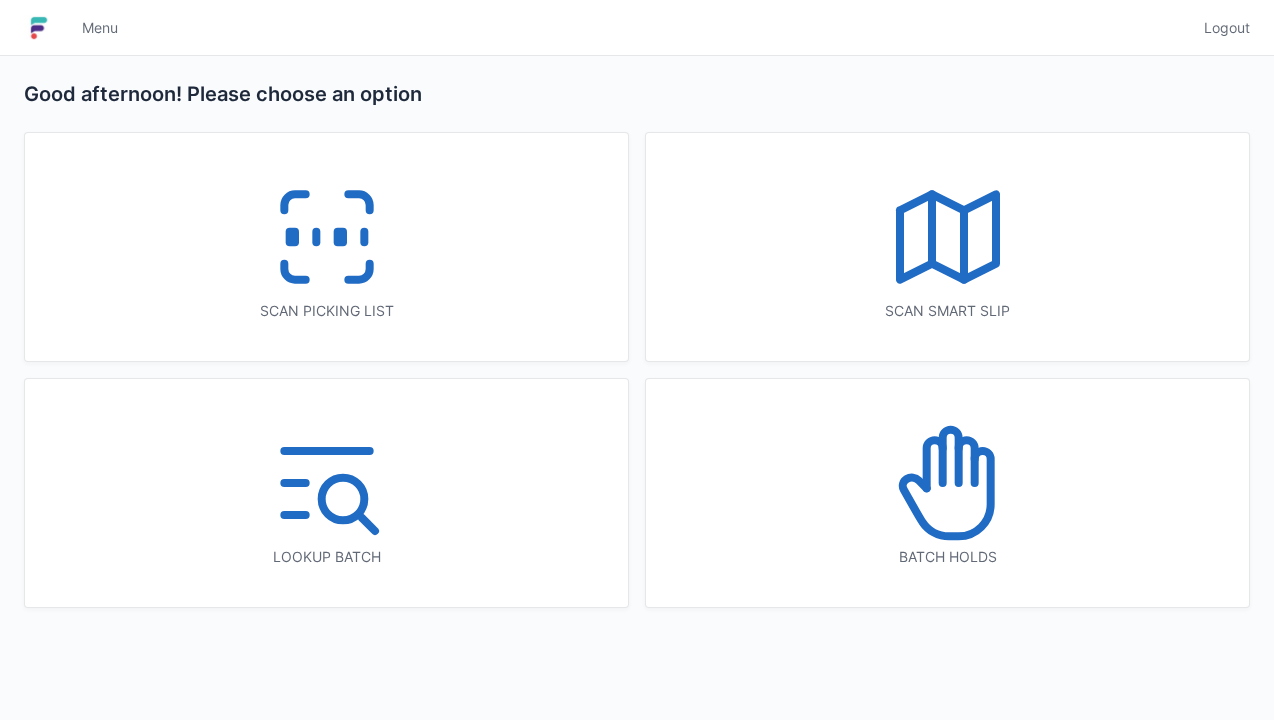 scroll, scrollTop: 0, scrollLeft: 0, axis: both 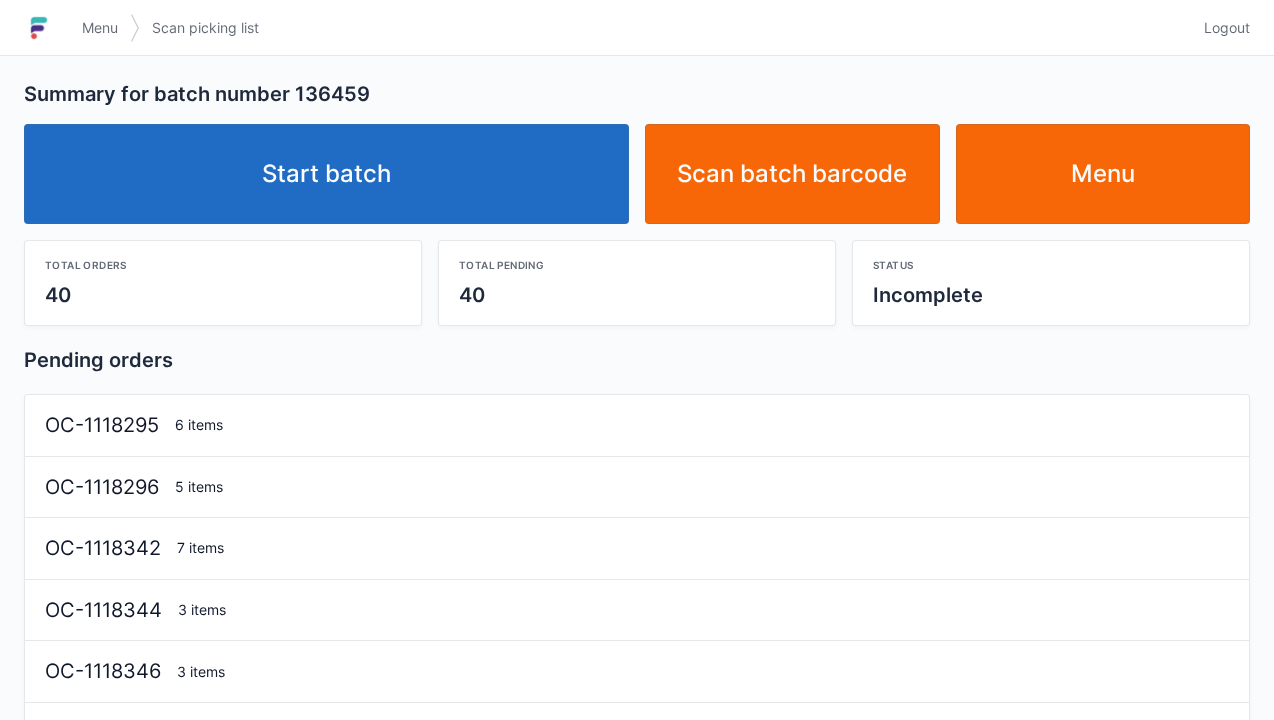 click on "Start batch" at bounding box center (326, 174) 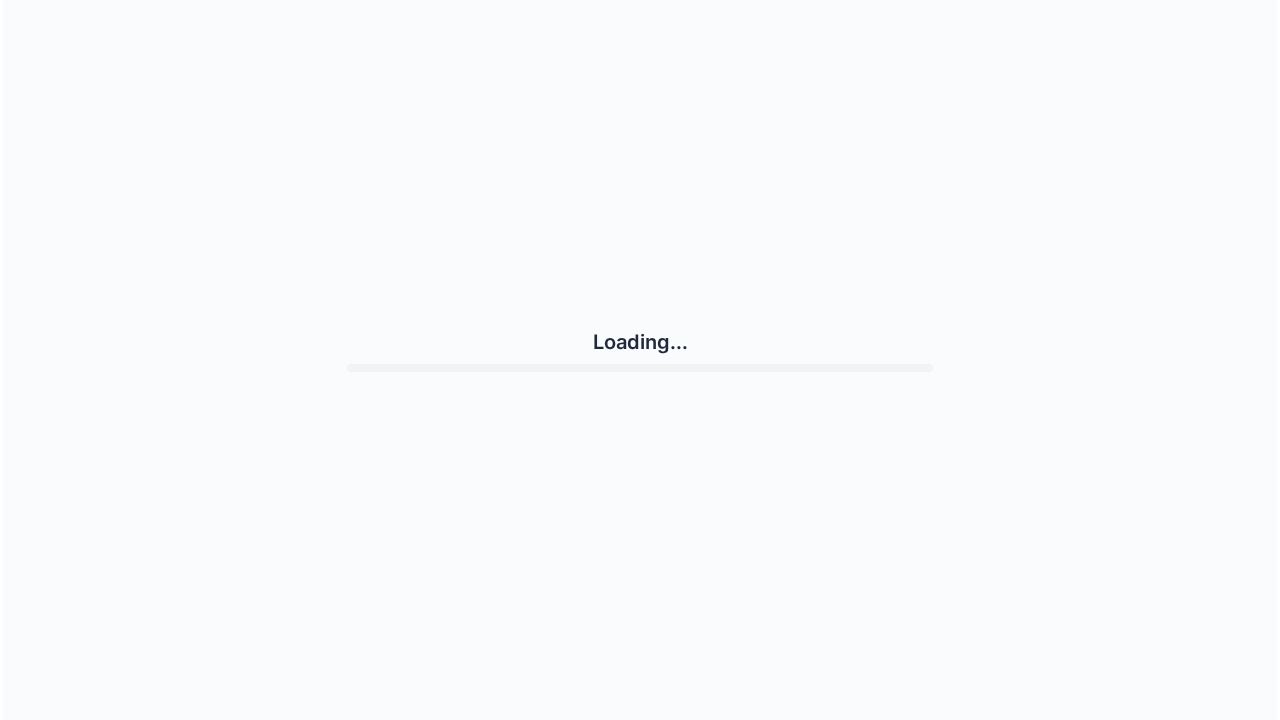scroll, scrollTop: 0, scrollLeft: 0, axis: both 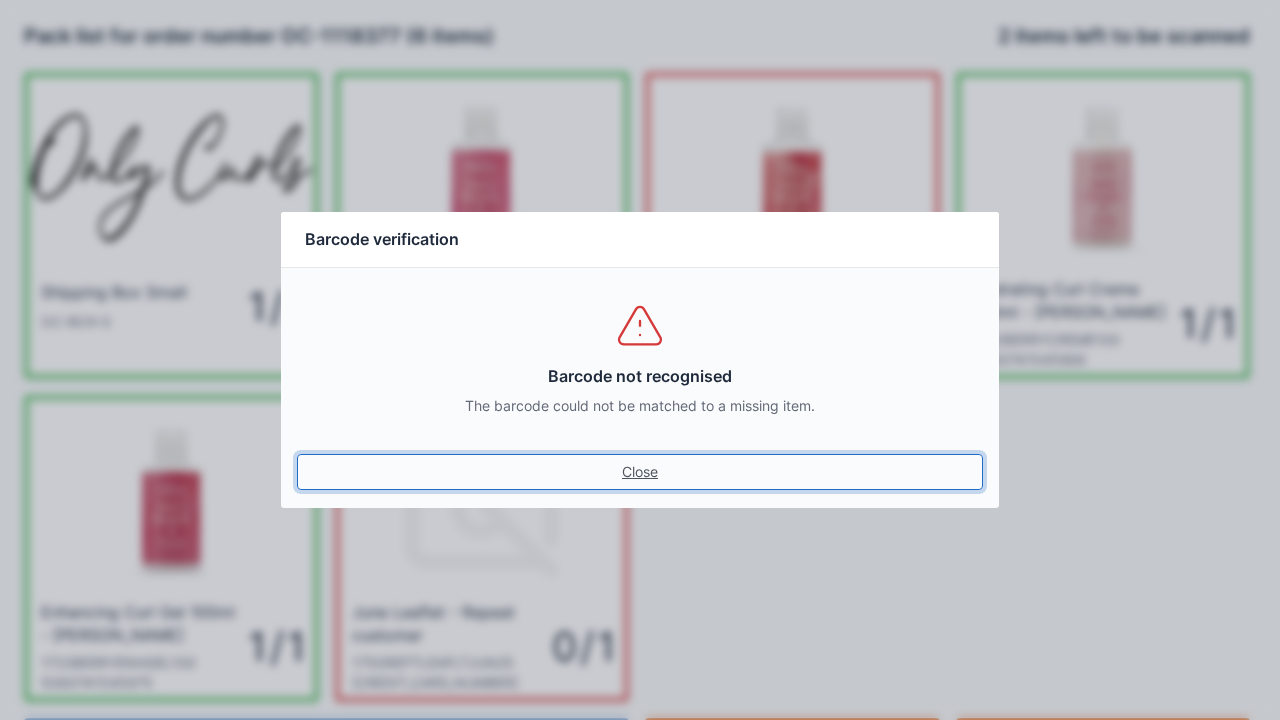 click on "Close" at bounding box center (640, 472) 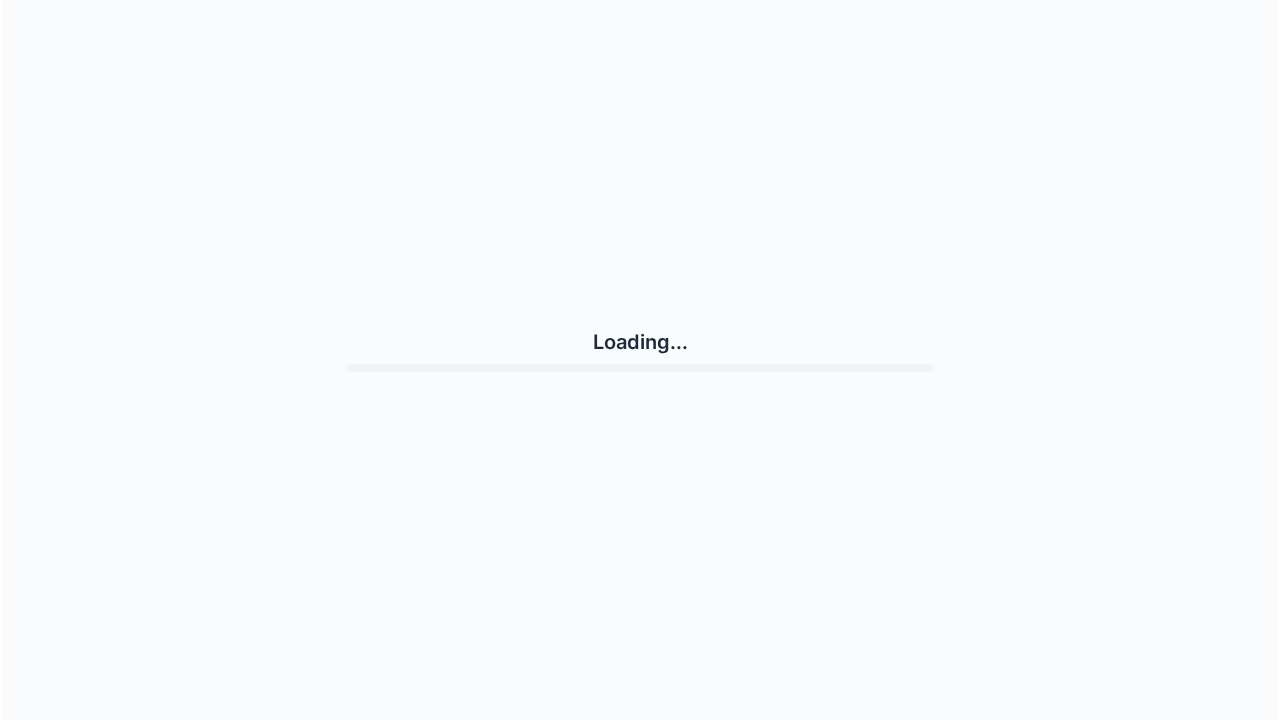 scroll, scrollTop: 0, scrollLeft: 0, axis: both 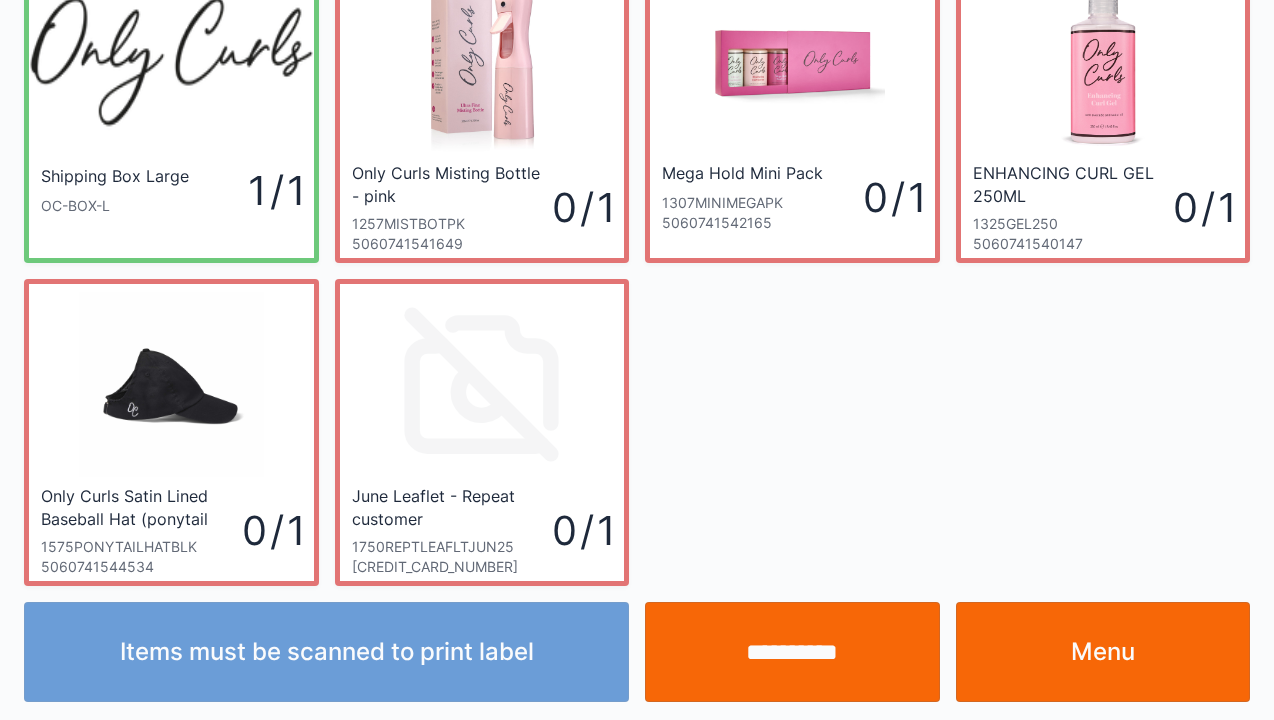 click on "Menu" at bounding box center [1103, 652] 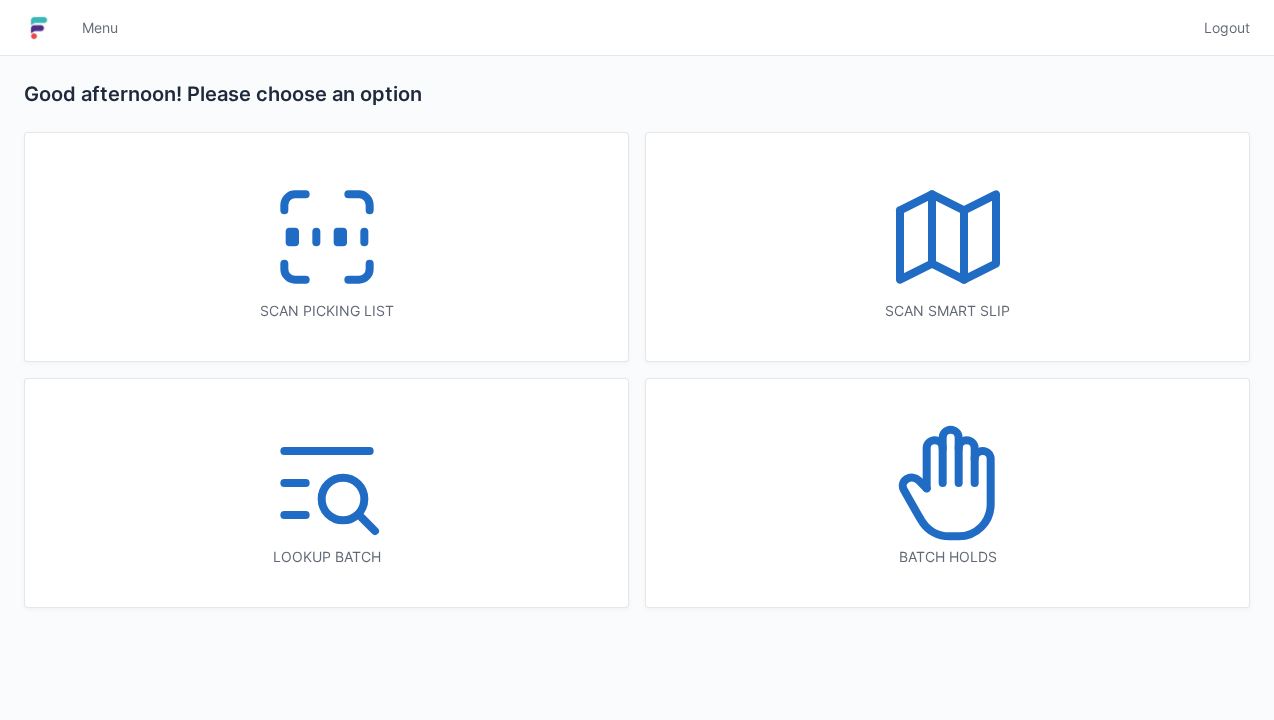 scroll, scrollTop: 0, scrollLeft: 0, axis: both 